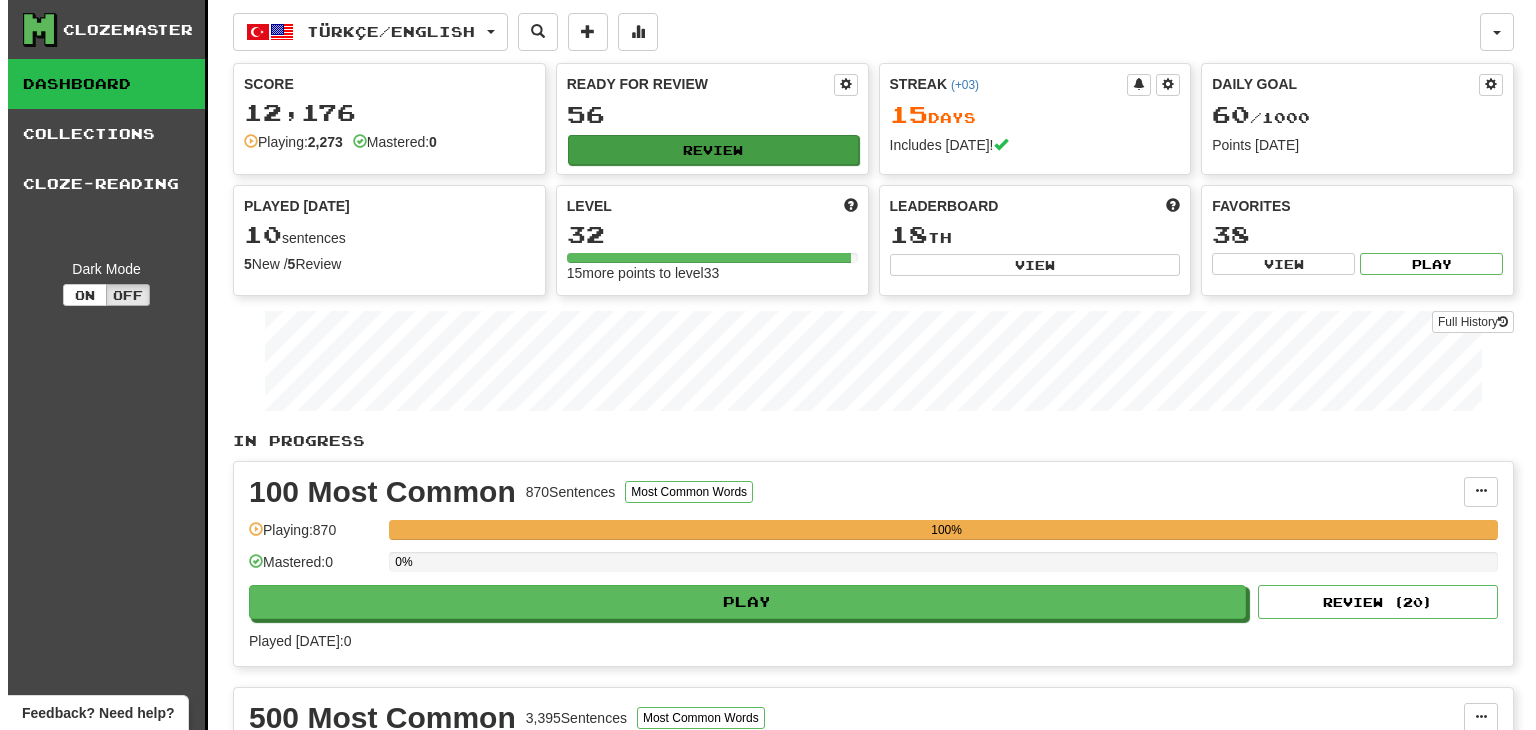 scroll, scrollTop: 0, scrollLeft: 0, axis: both 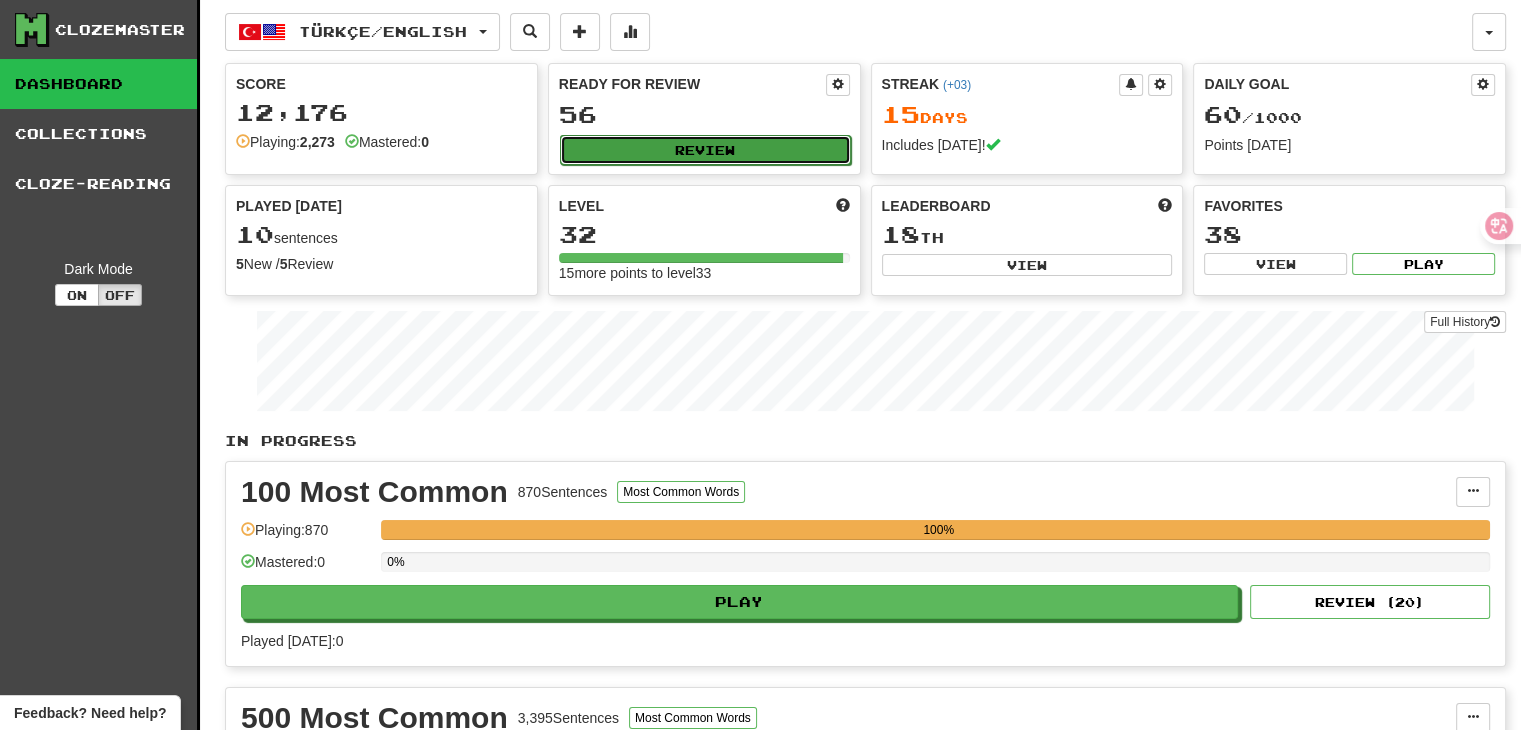 click on "Review" at bounding box center [705, 150] 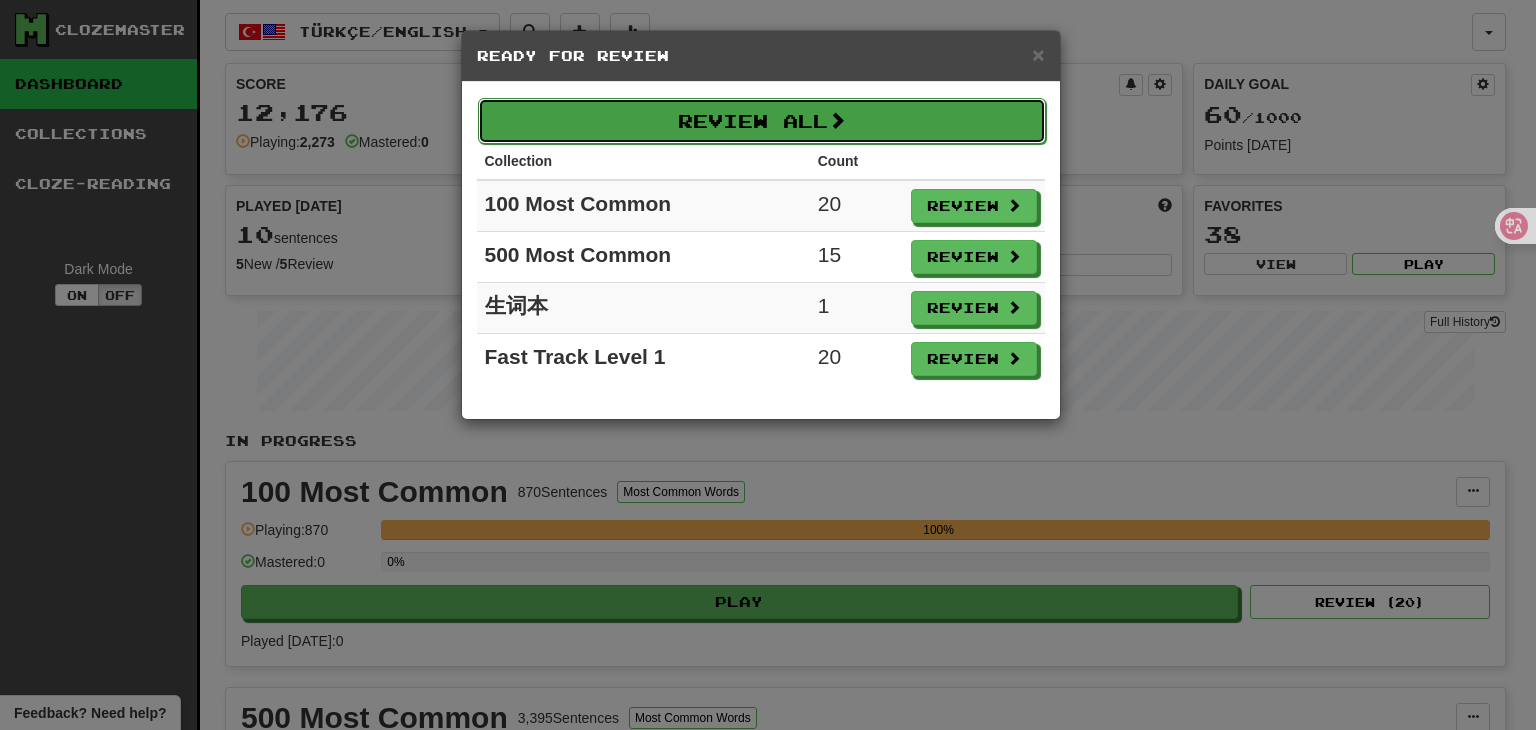 click on "Review All" at bounding box center [762, 121] 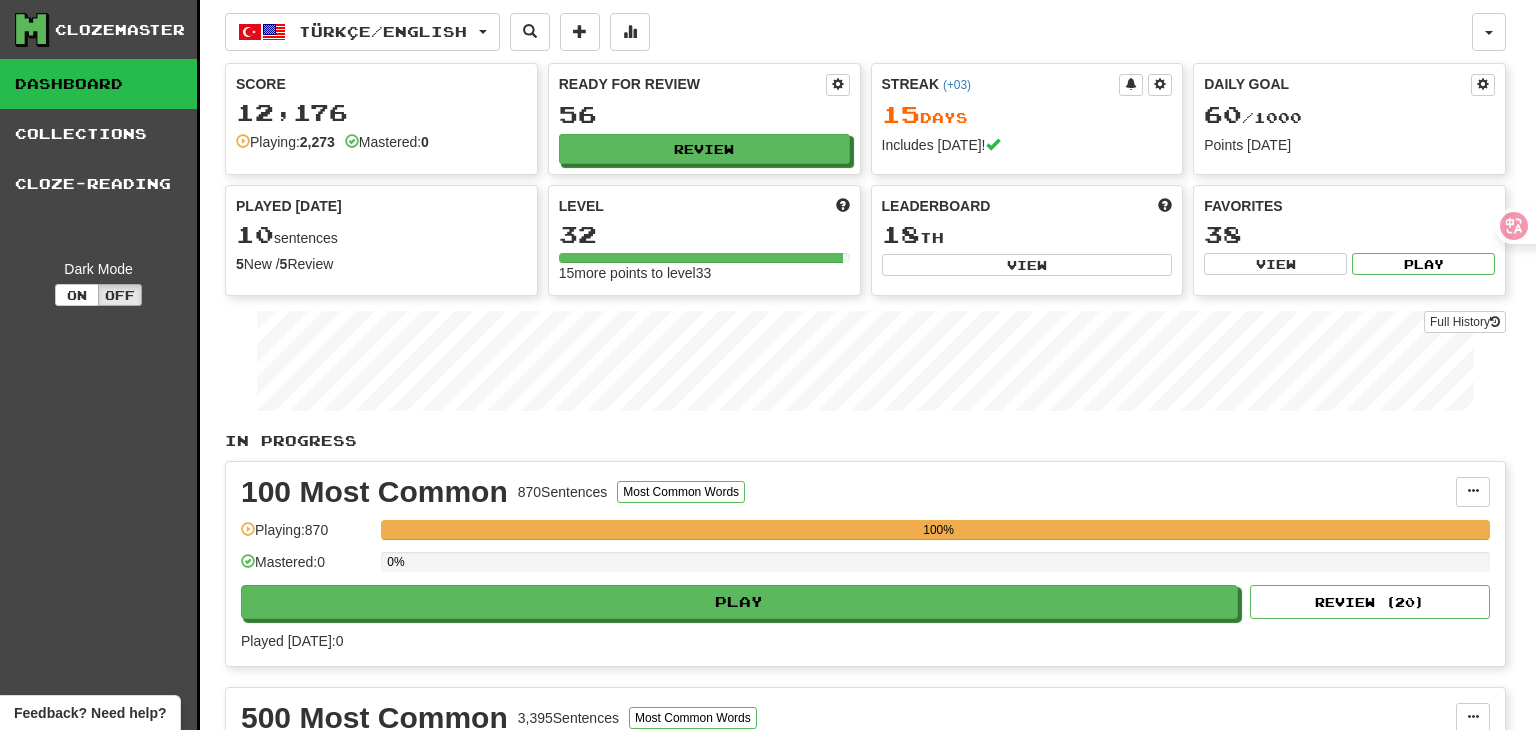 select on "**" 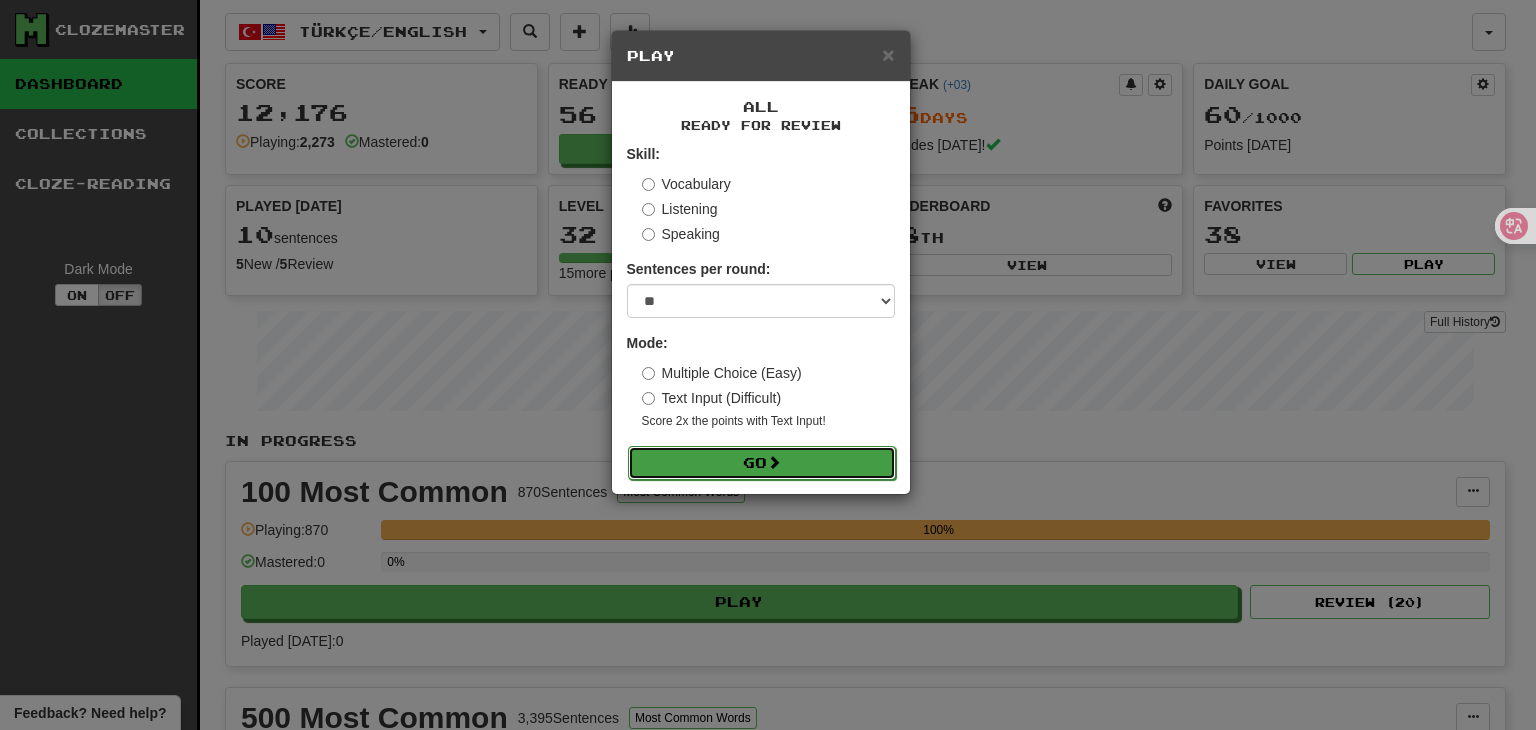 click on "Go" at bounding box center (762, 463) 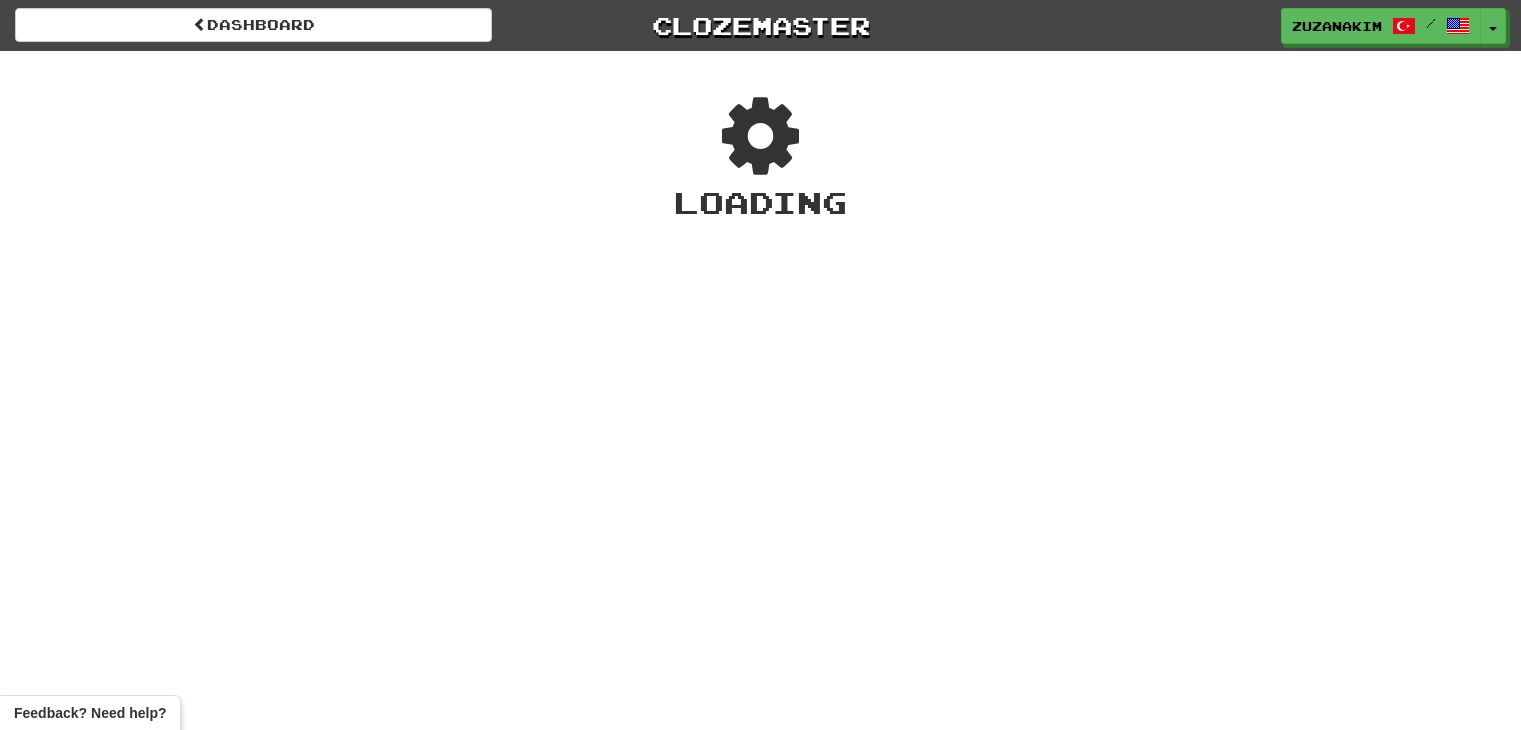 scroll, scrollTop: 0, scrollLeft: 0, axis: both 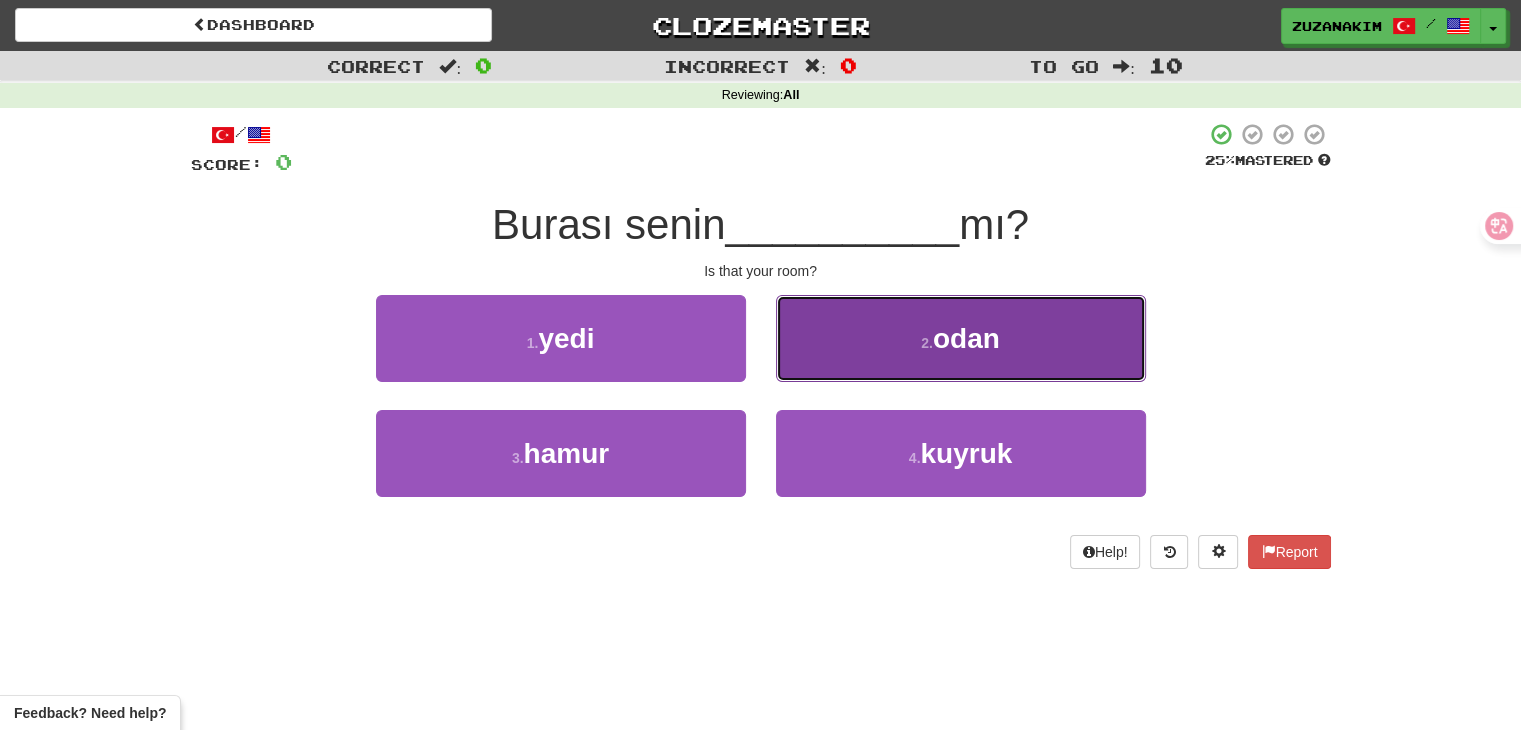 click on "2 .  odan" at bounding box center (961, 338) 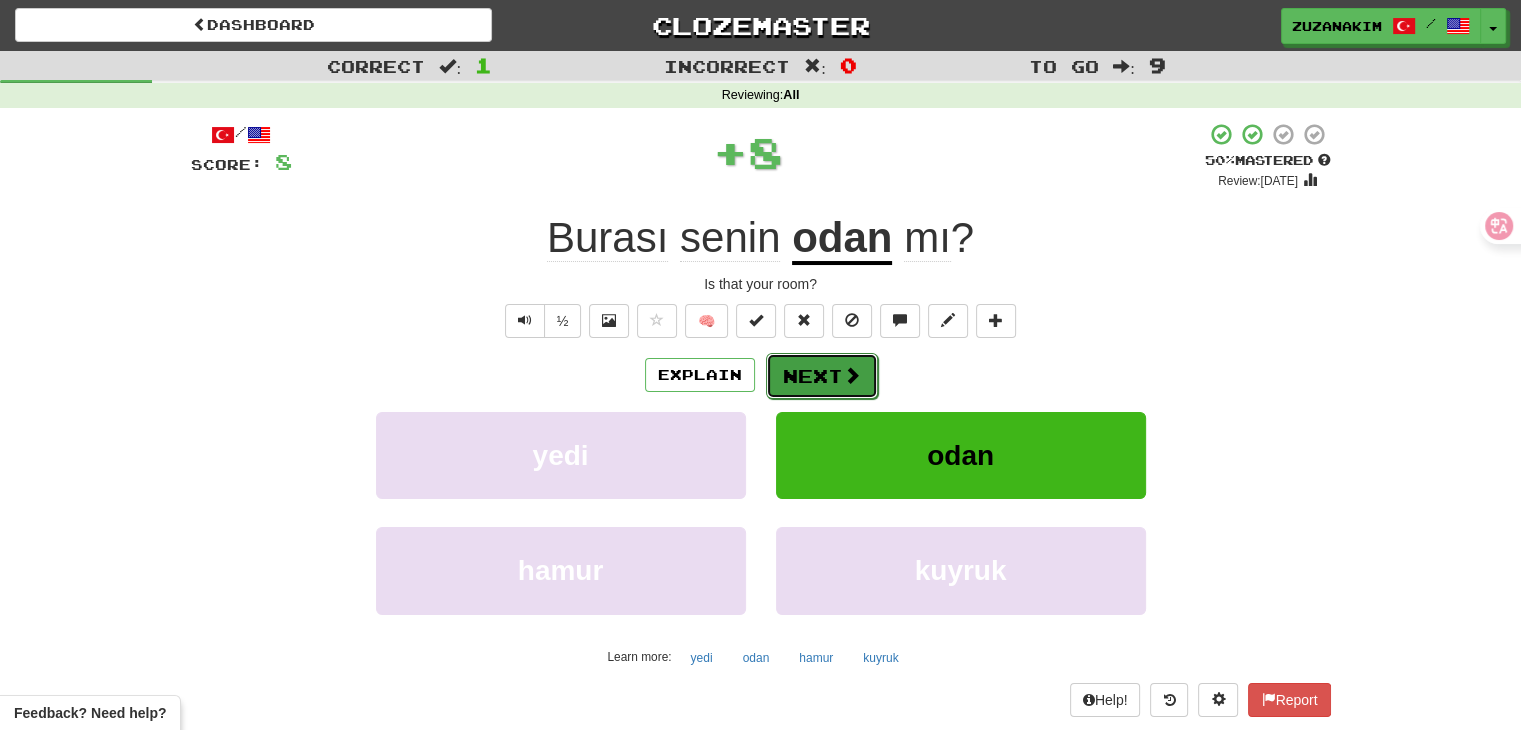 click on "Next" at bounding box center [822, 376] 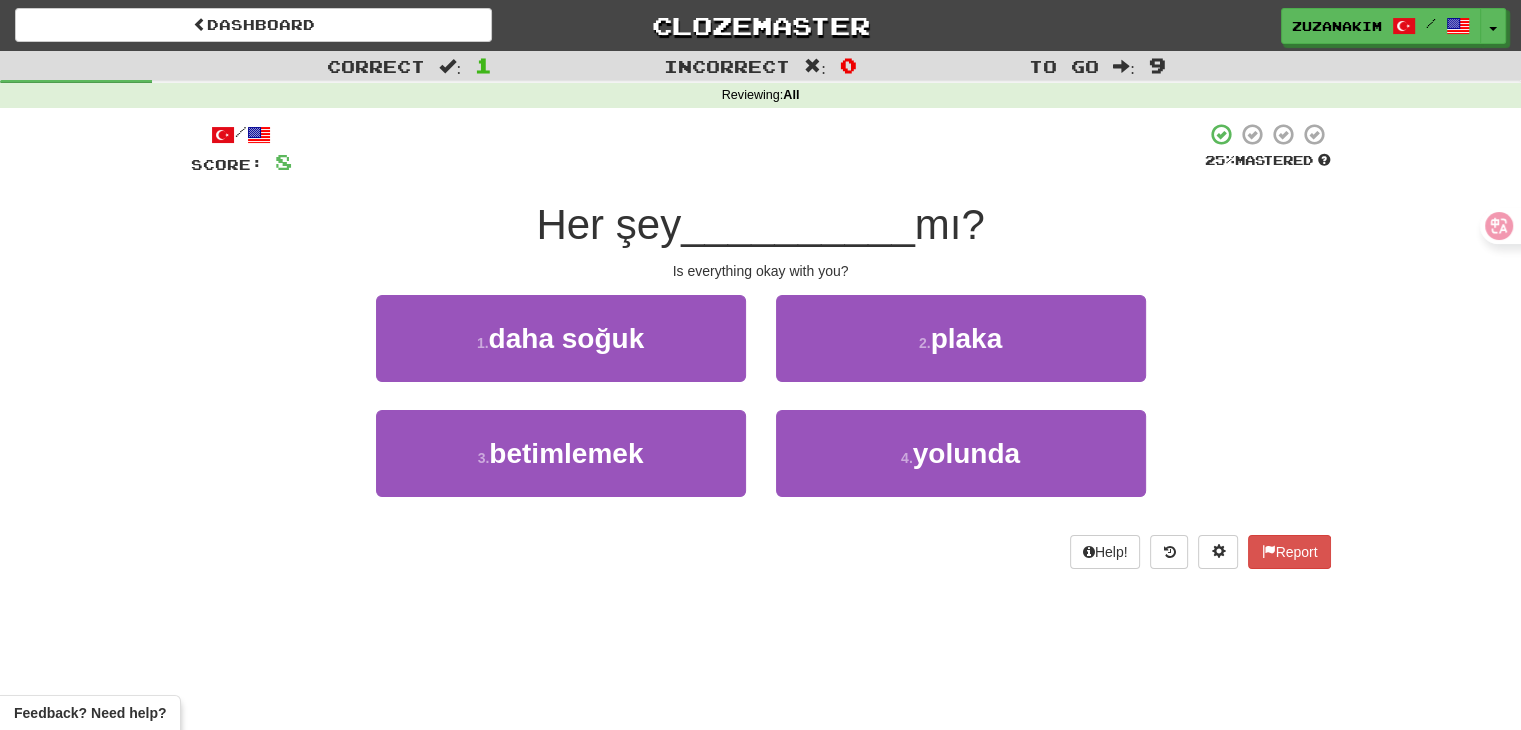 drag, startPoint x: 541, startPoint y: 240, endPoint x: 684, endPoint y: 238, distance: 143.01399 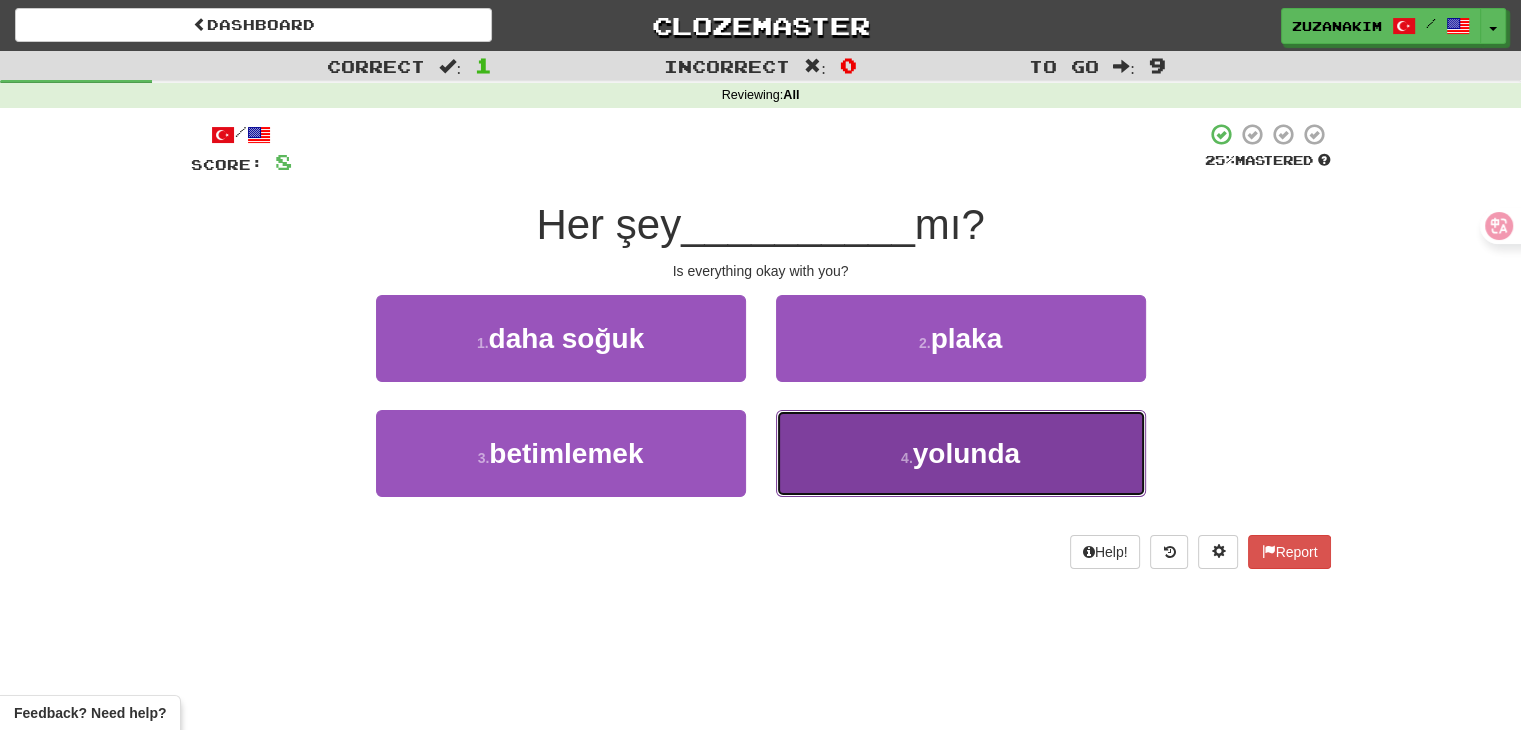 click on "4 .  yolunda" at bounding box center [961, 453] 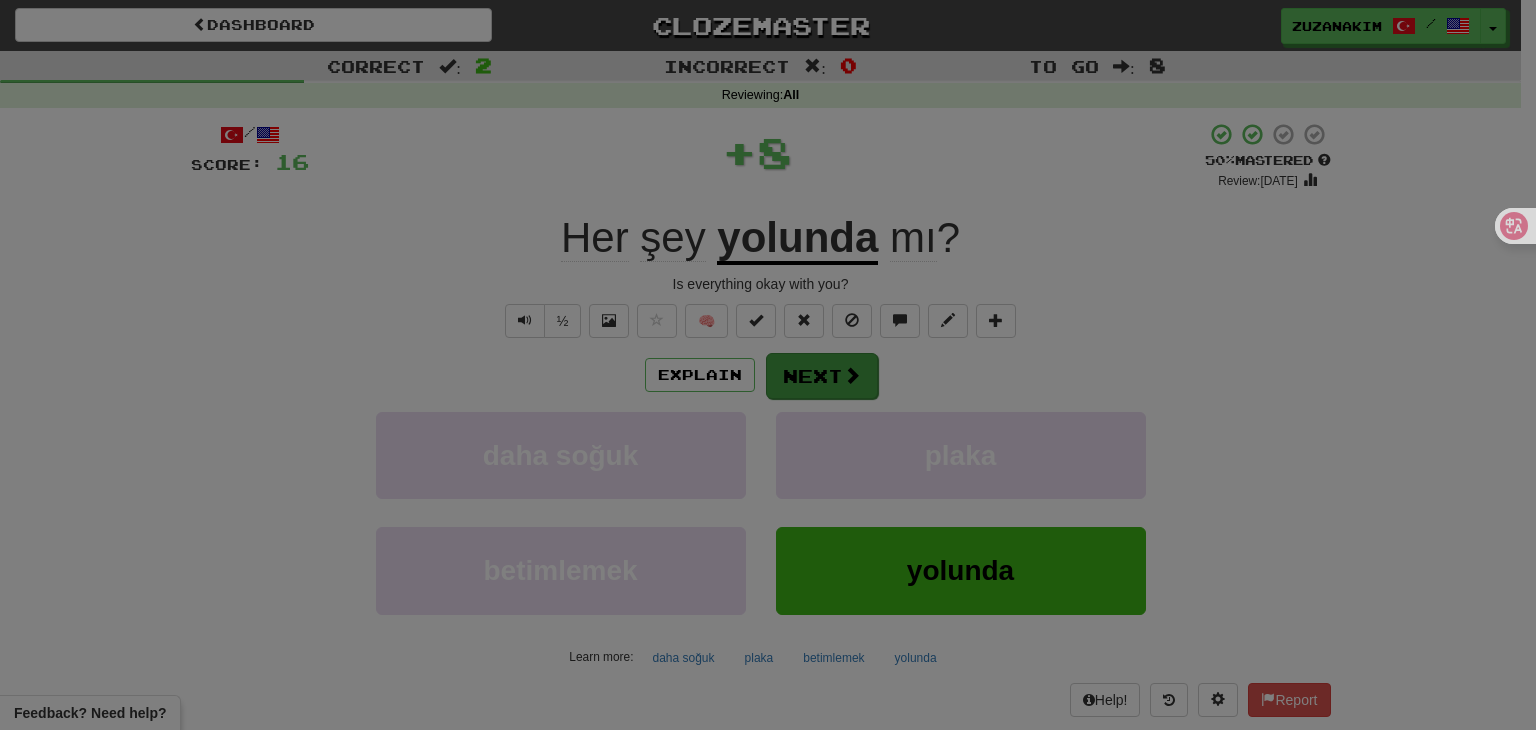 click at bounding box center (768, 365) 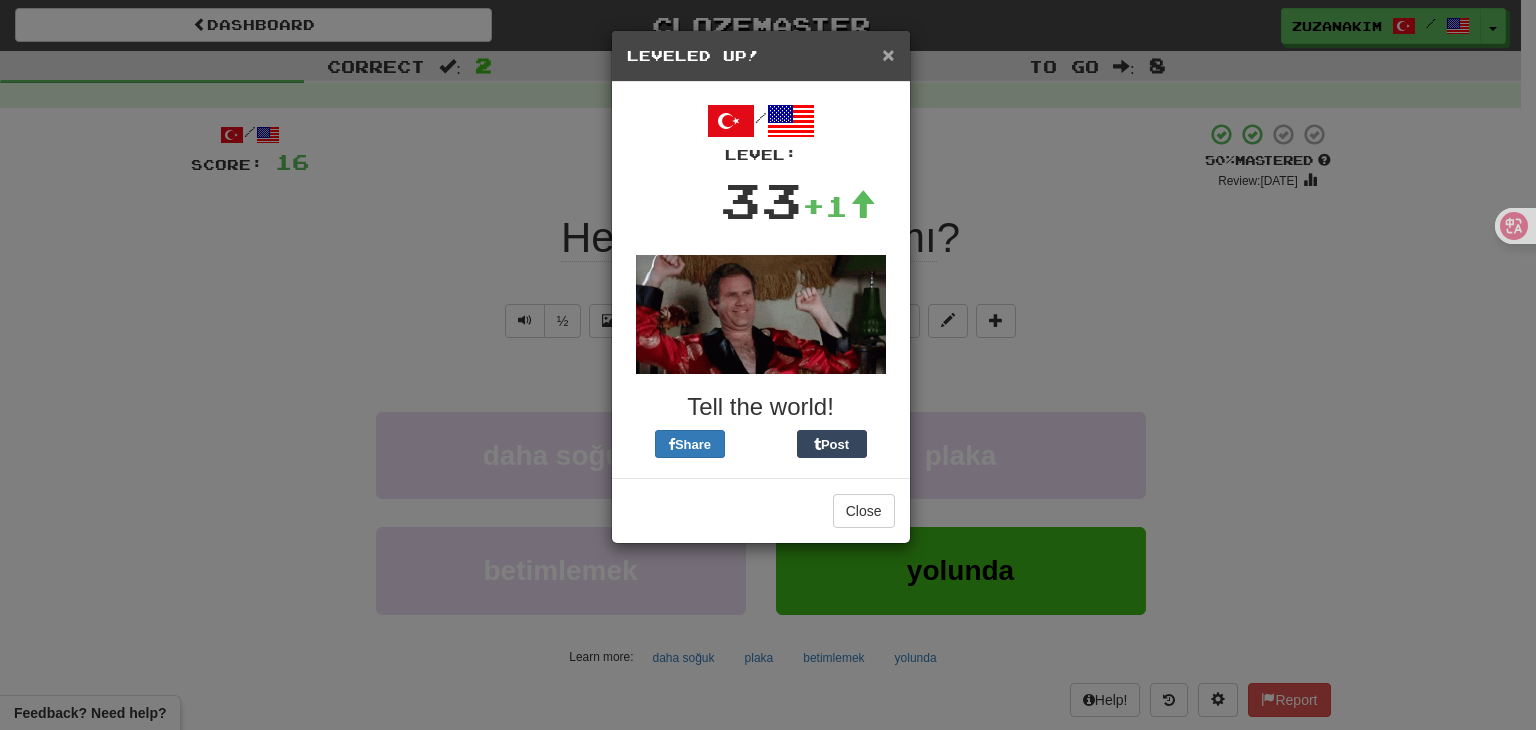 click on "×" at bounding box center [888, 54] 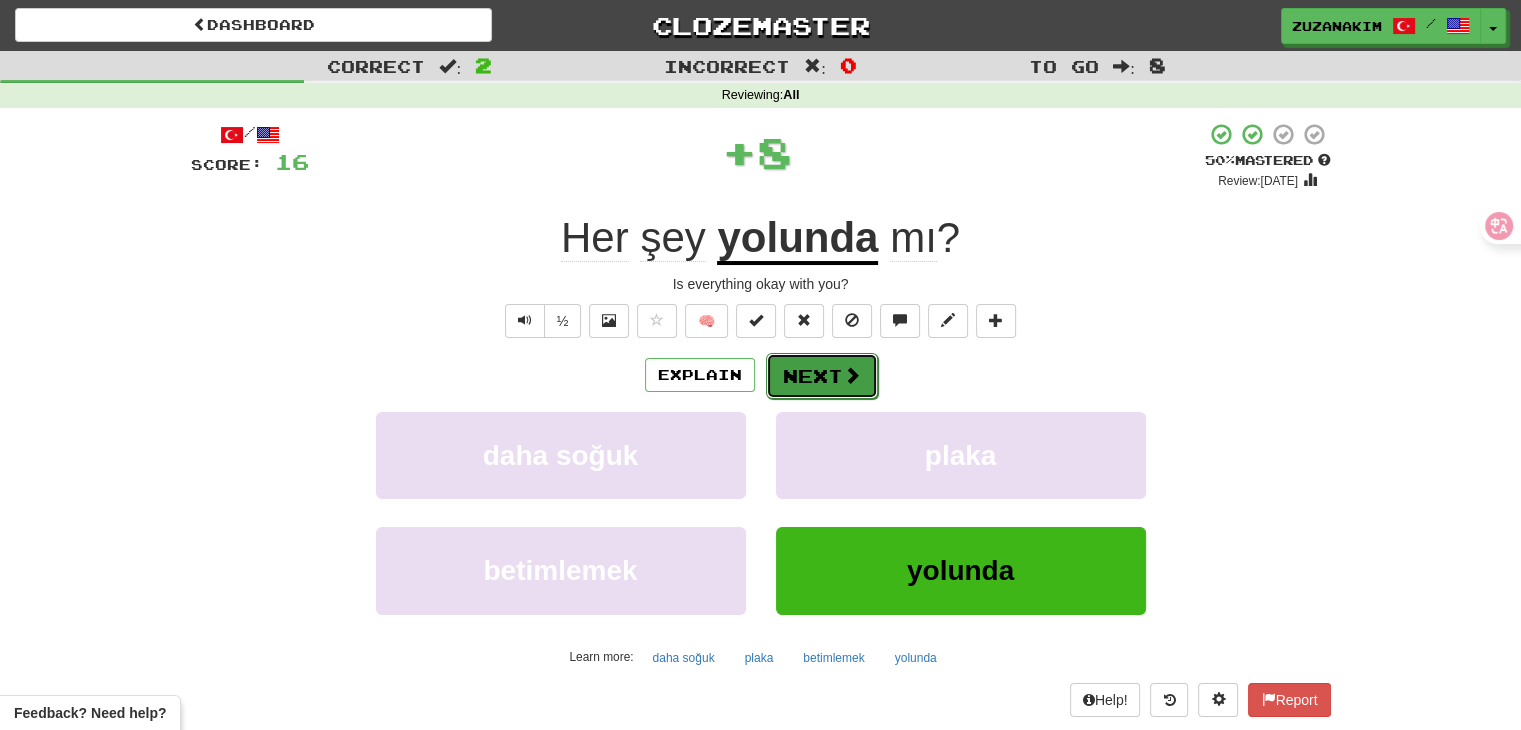 click on "Next" at bounding box center (822, 376) 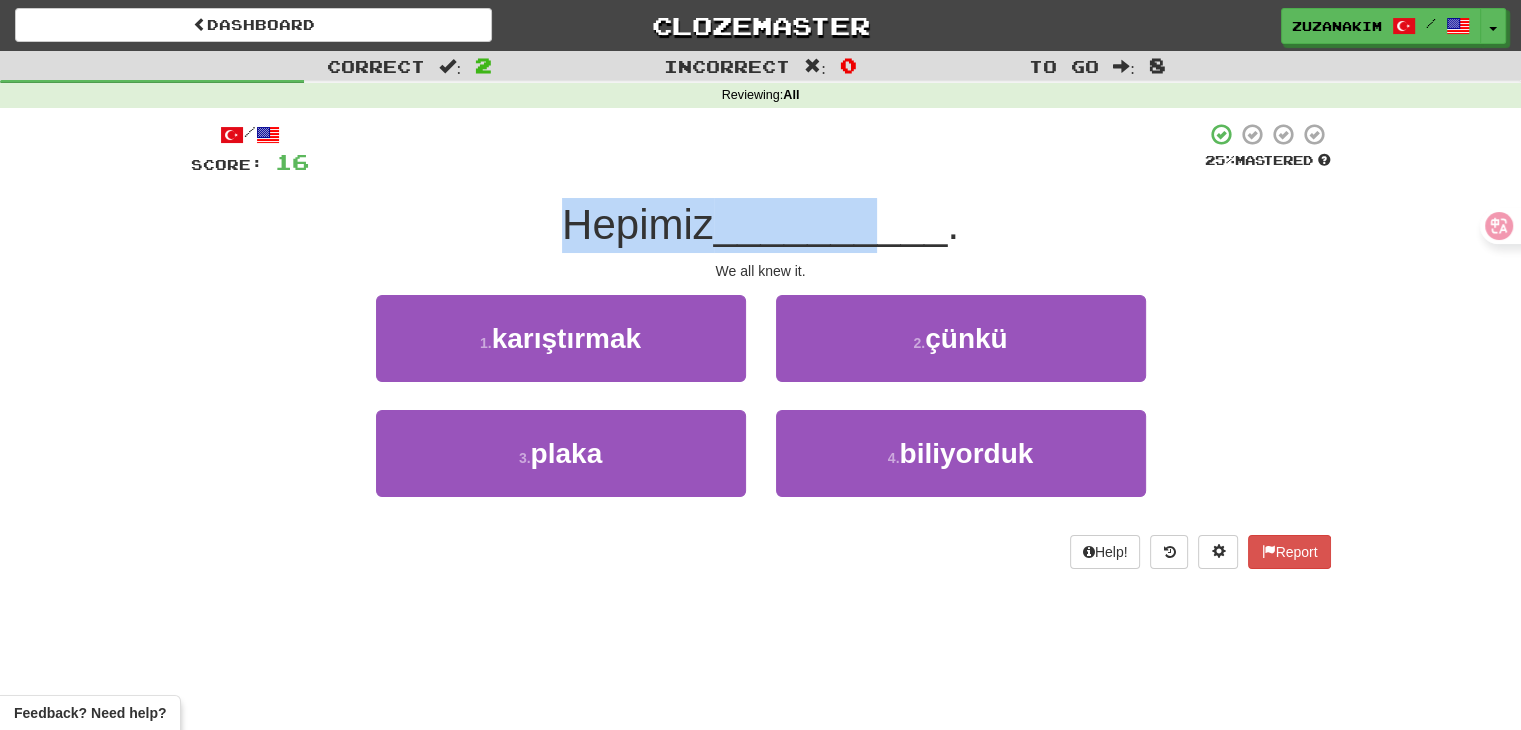 drag, startPoint x: 513, startPoint y: 225, endPoint x: 832, endPoint y: 229, distance: 319.0251 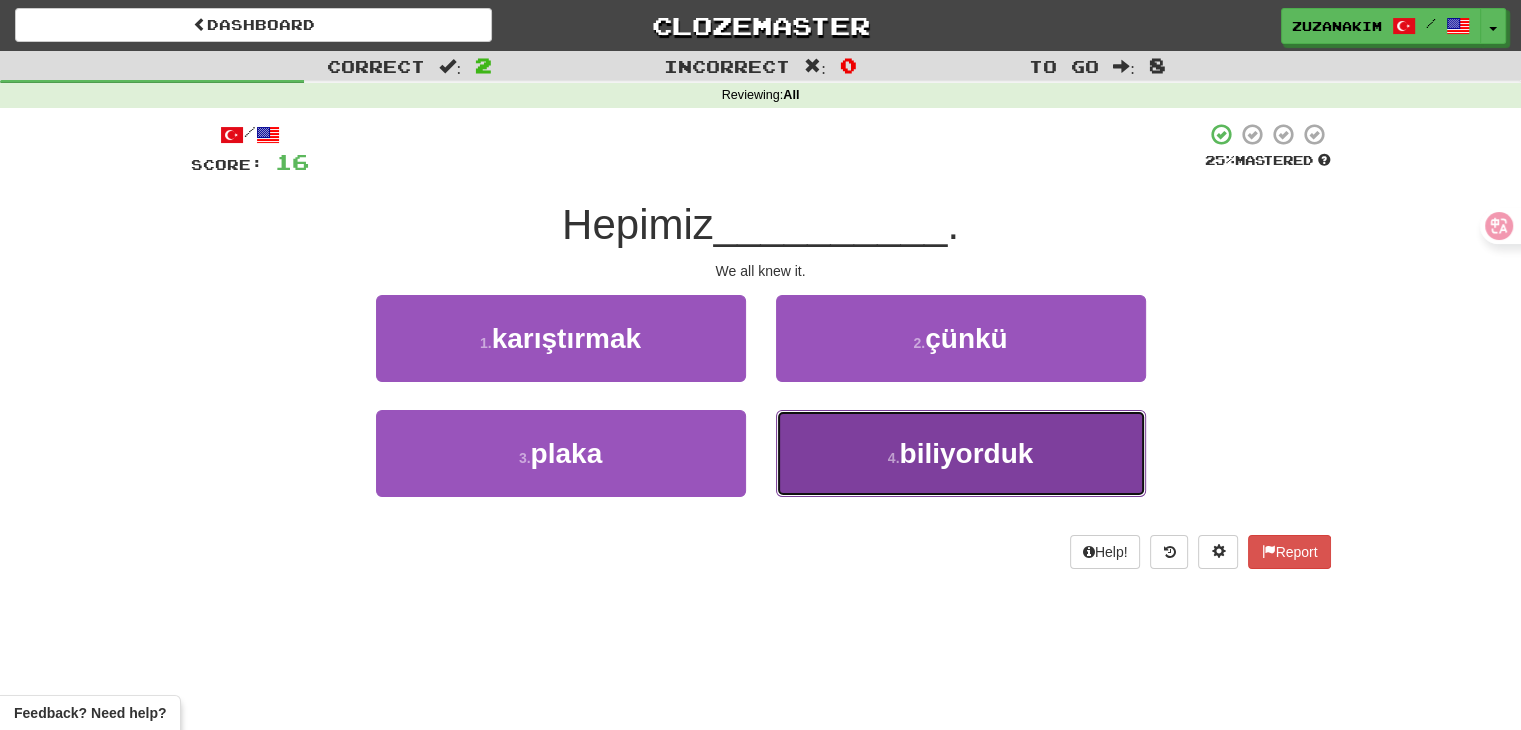 click on "biliyorduk" at bounding box center (966, 453) 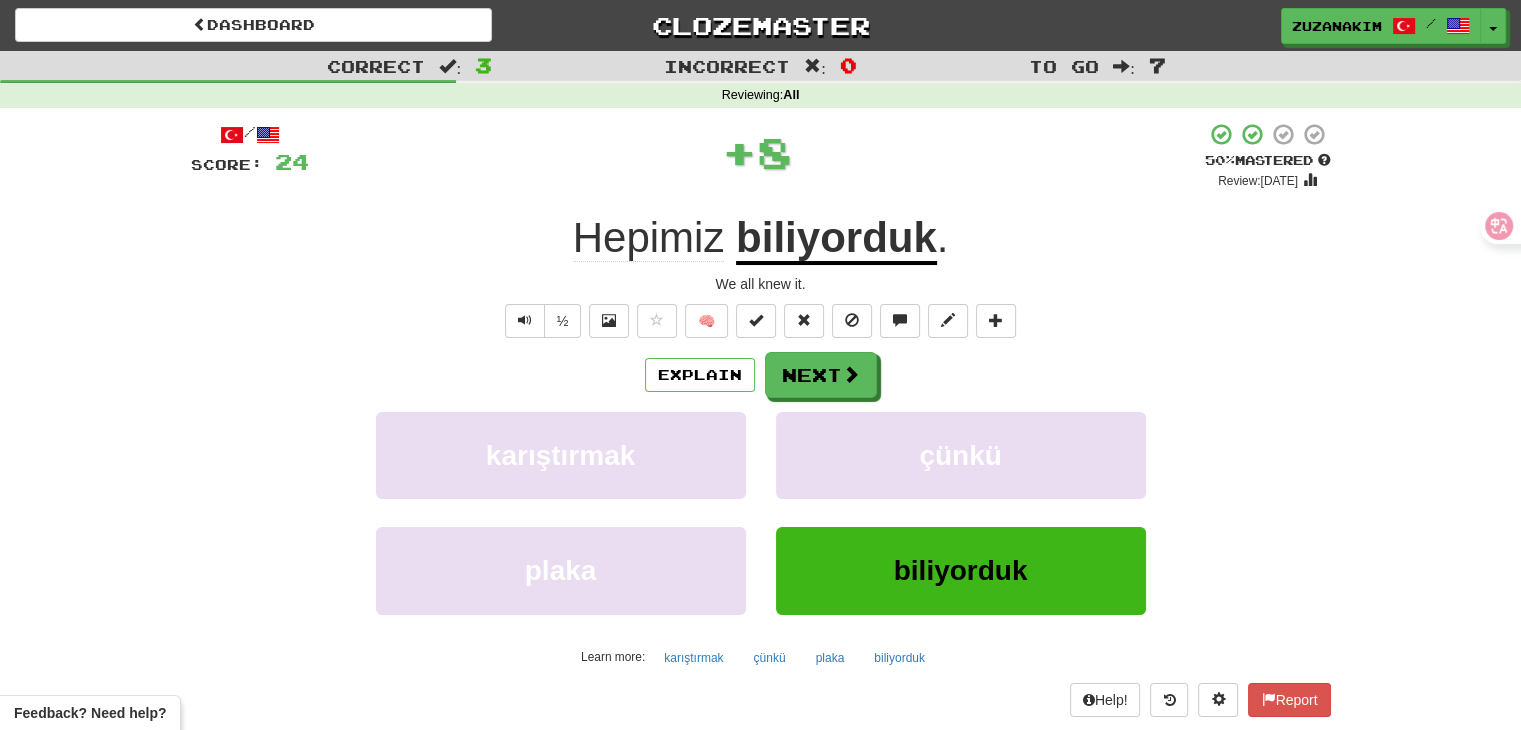 click on "Explain Next karıştırmak çünkü plaka biliyorduk Learn more: karıştırmak çünkü plaka biliyorduk" at bounding box center [761, 512] 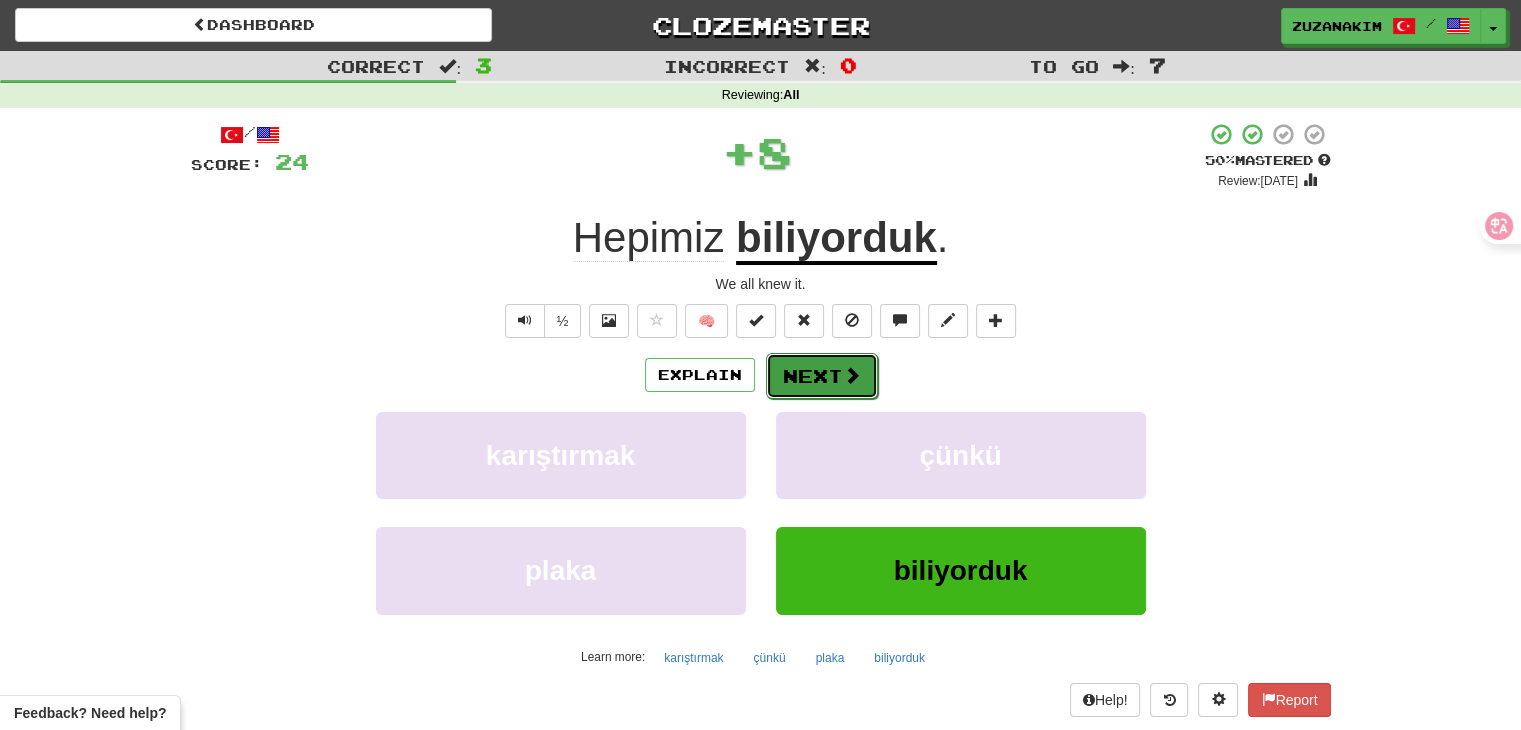 click on "Next" at bounding box center [822, 376] 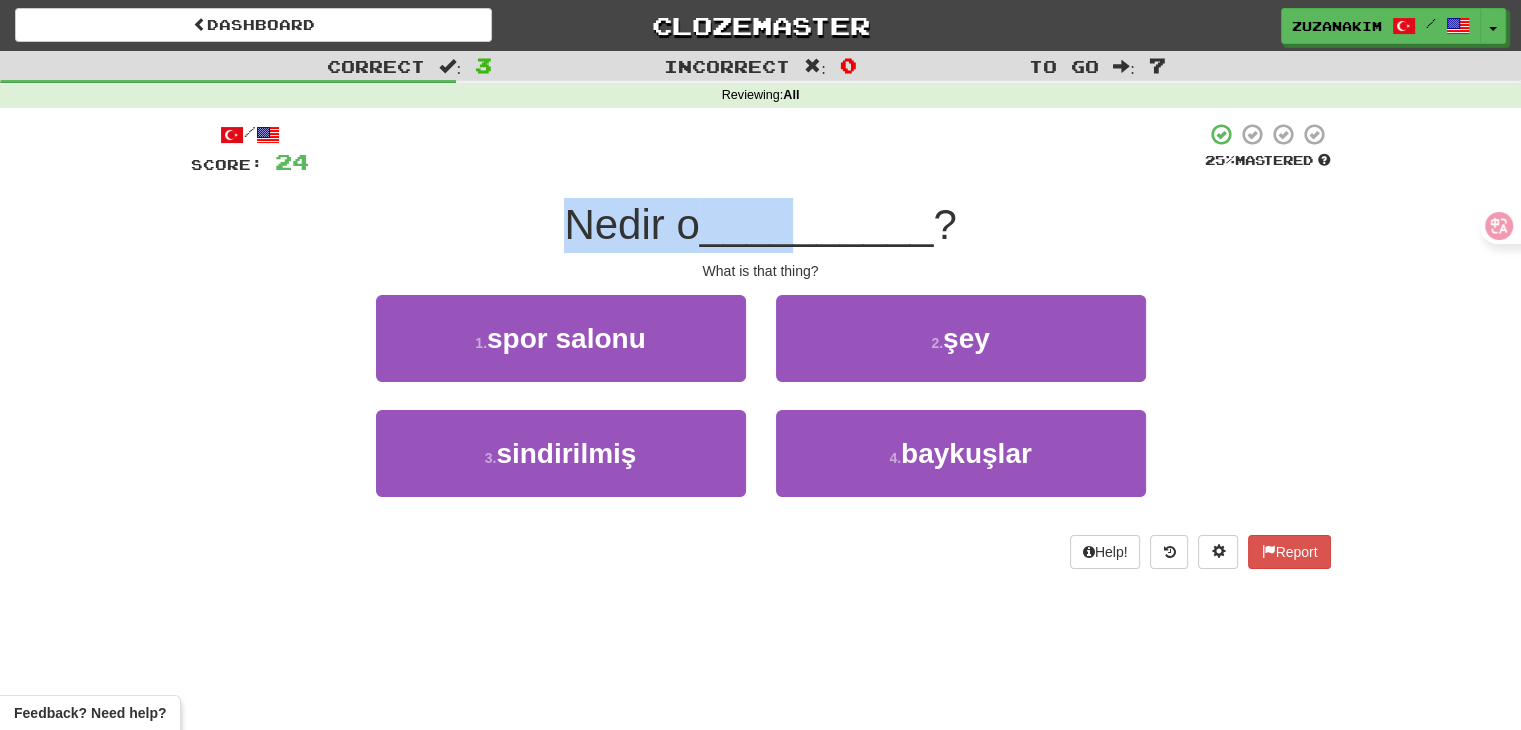 drag, startPoint x: 531, startPoint y: 245, endPoint x: 802, endPoint y: 225, distance: 271.737 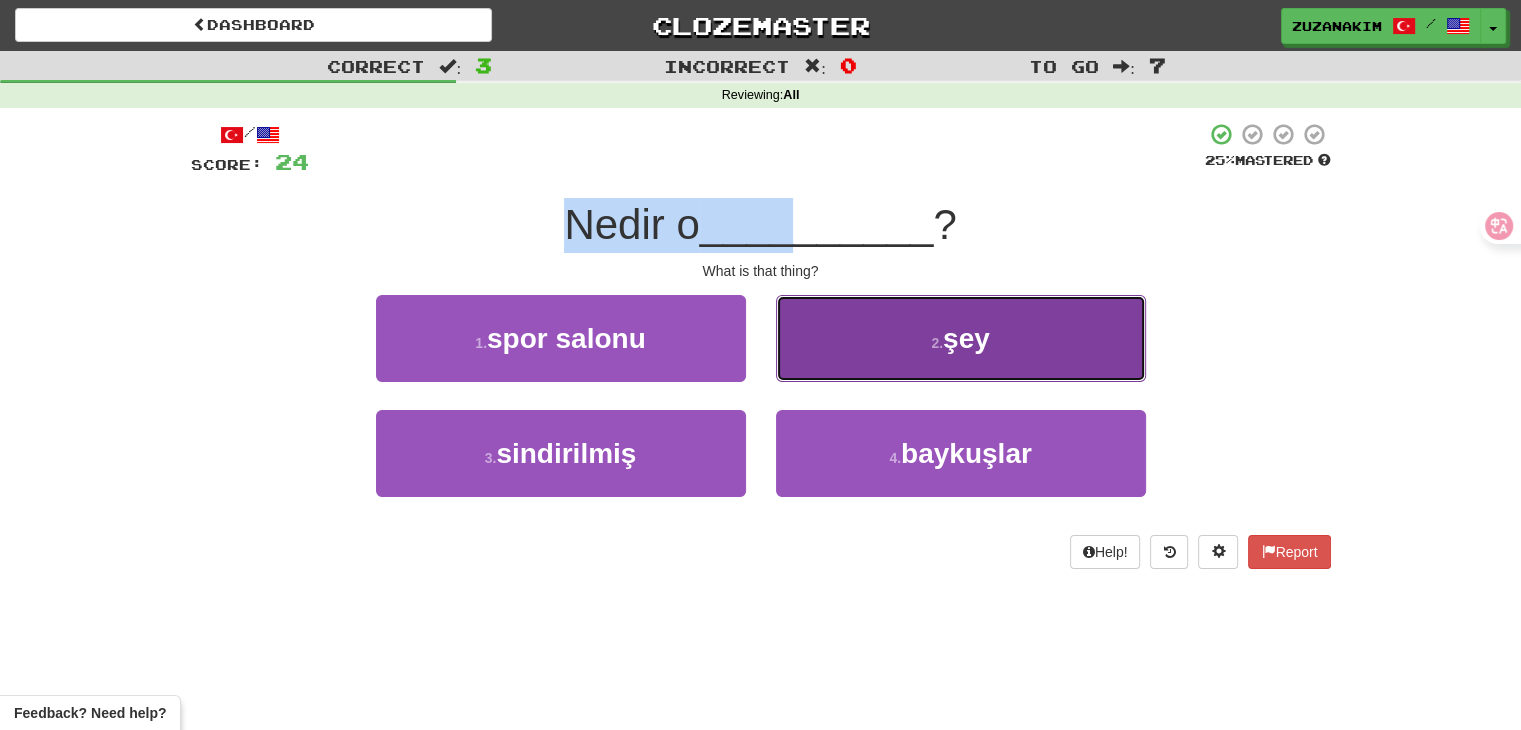 click on "2 ." at bounding box center (937, 343) 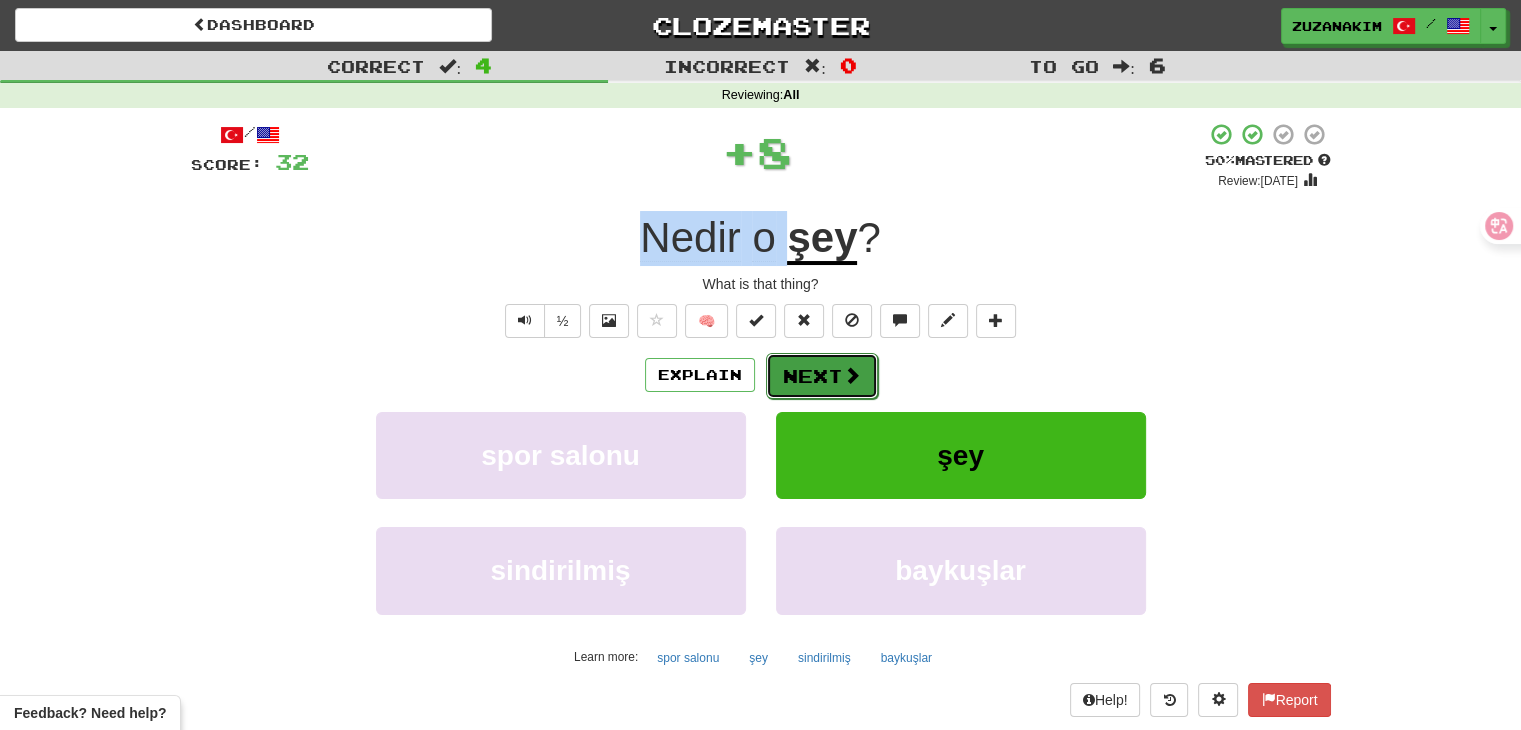 click on "Next" at bounding box center [822, 376] 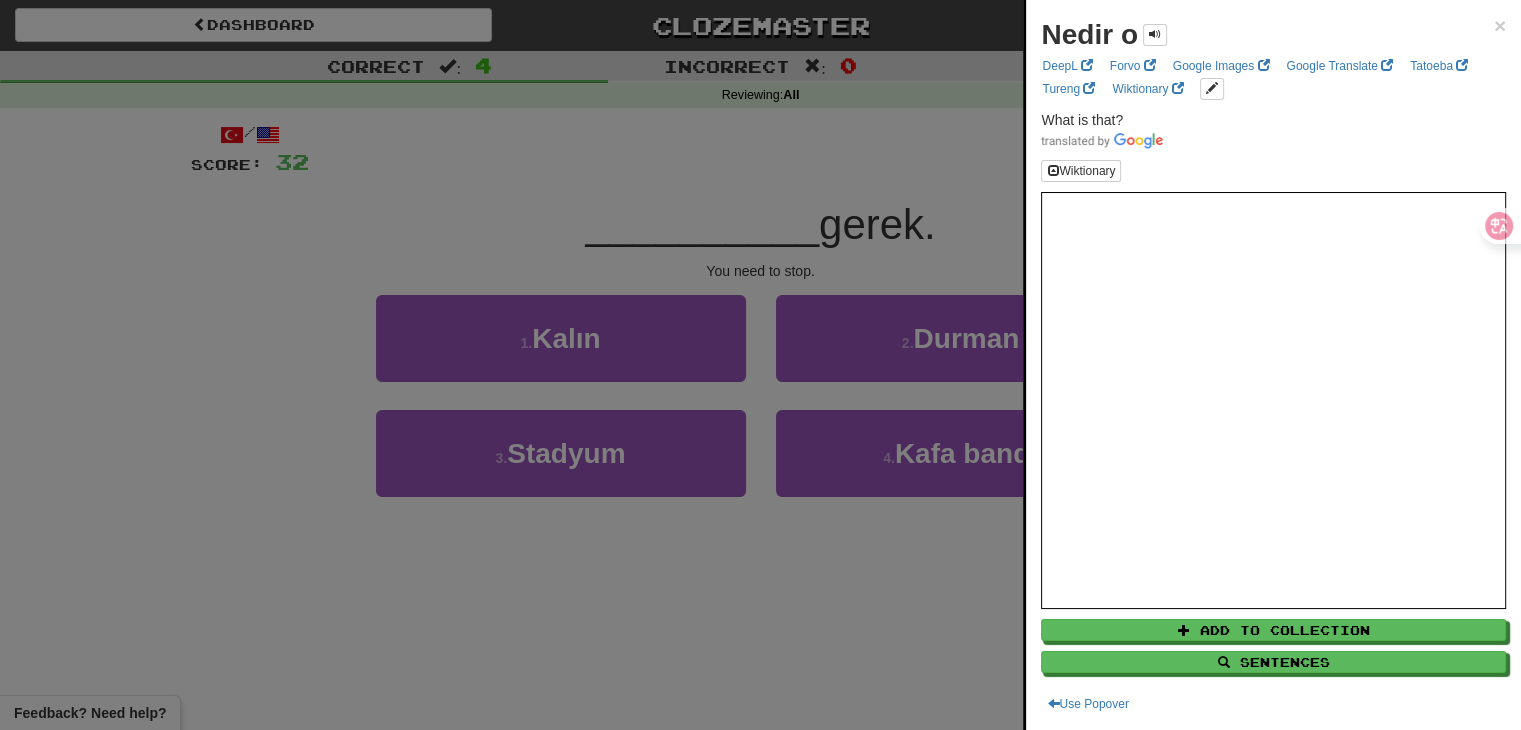 click at bounding box center (760, 365) 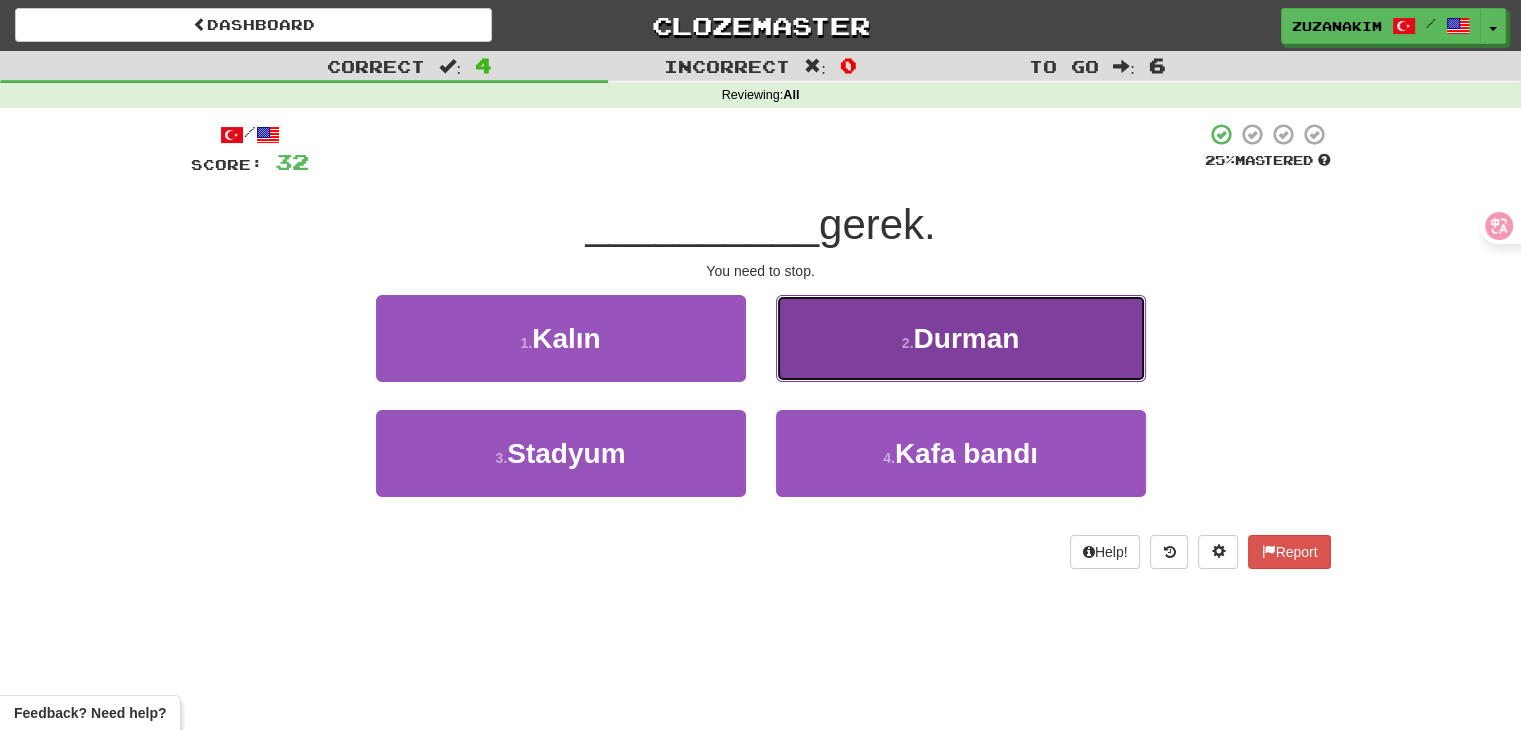 click on "Durman" at bounding box center (966, 338) 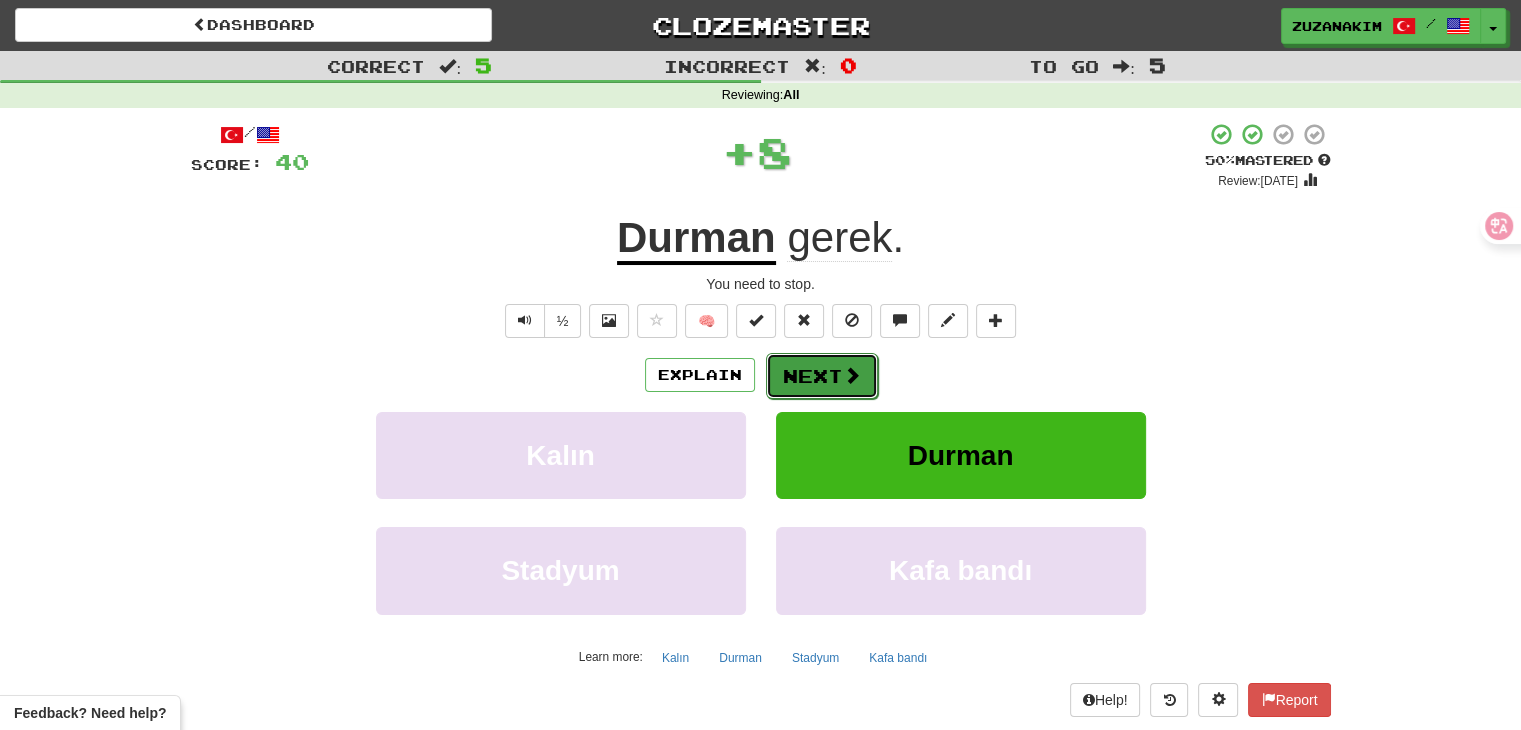 click on "Next" at bounding box center (822, 376) 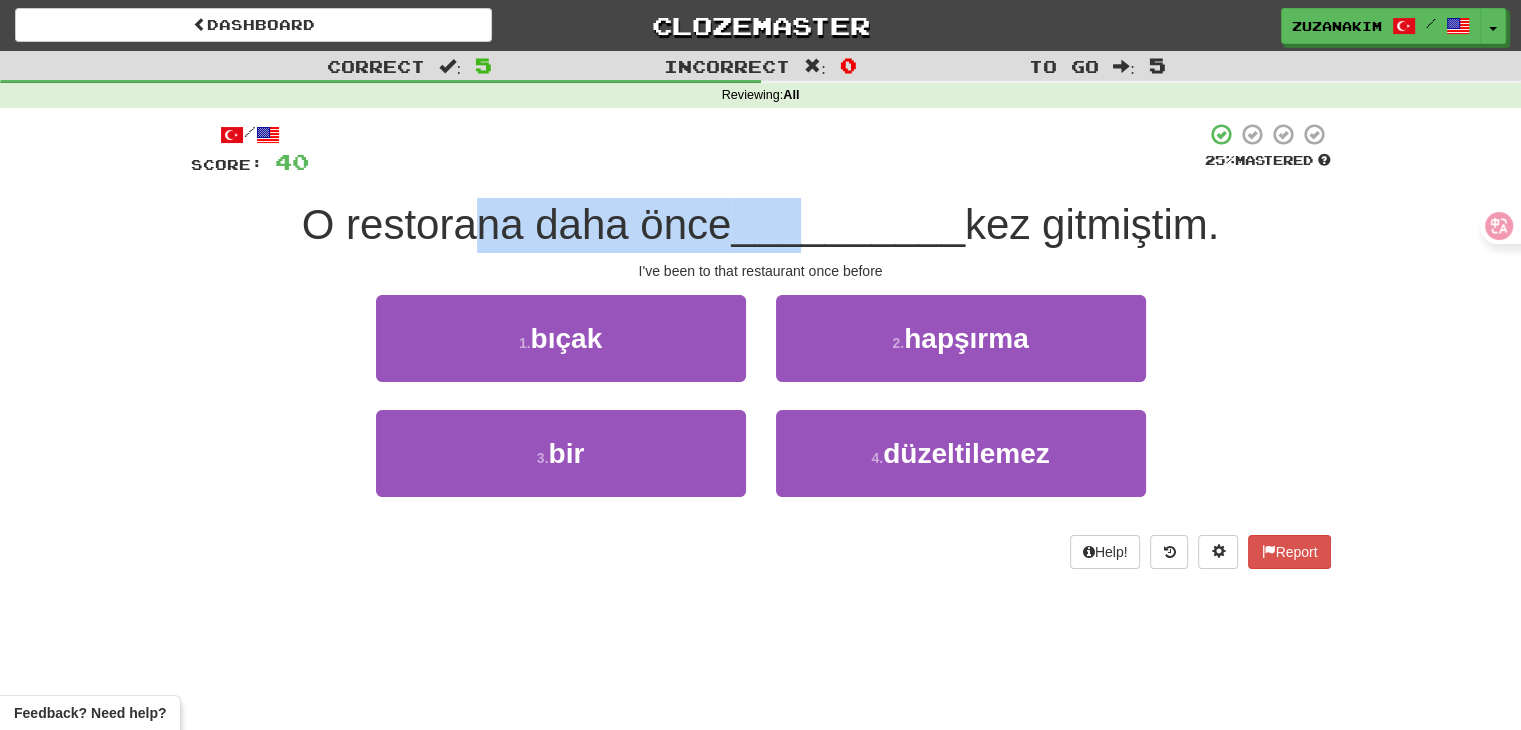 drag, startPoint x: 454, startPoint y: 218, endPoint x: 812, endPoint y: 218, distance: 358 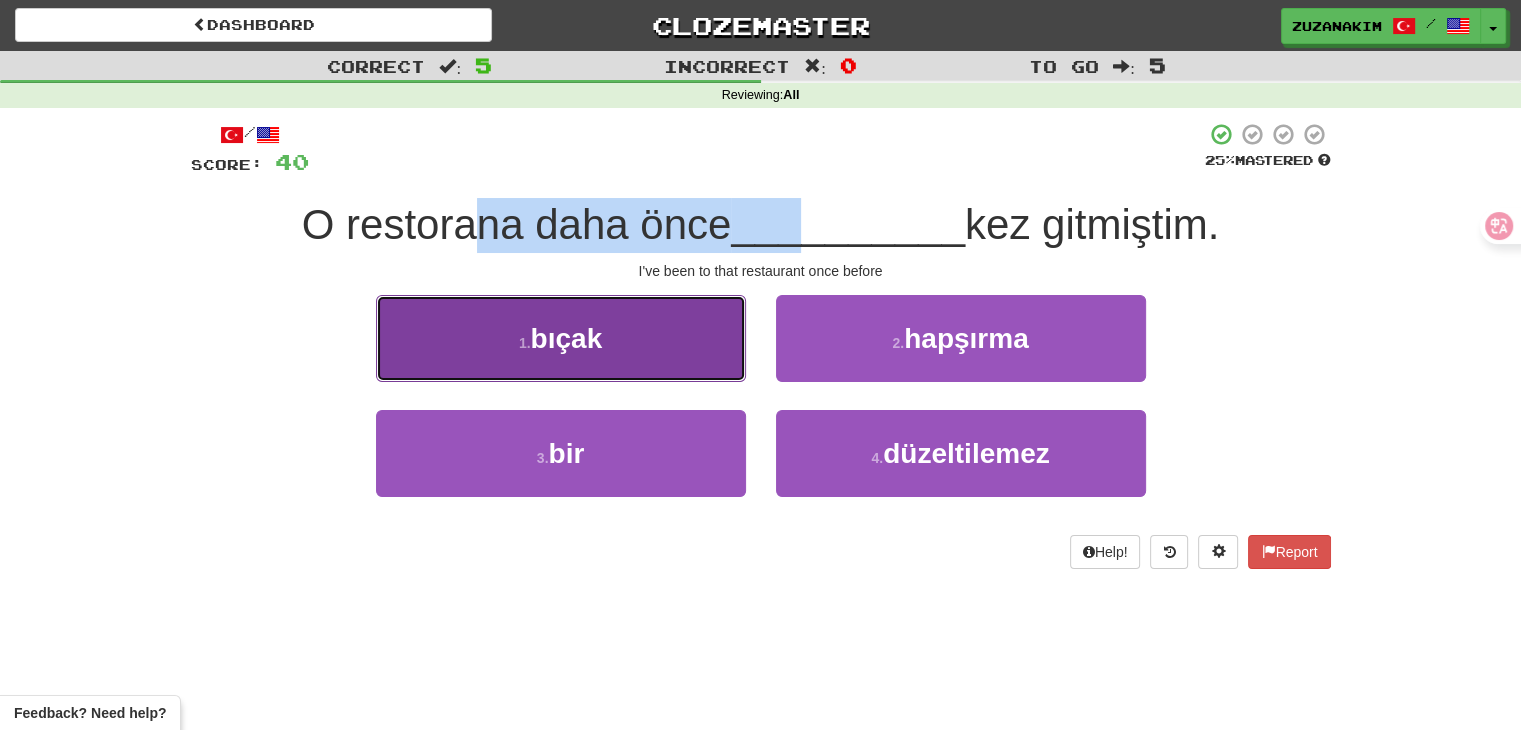 click on "1 .  bıçak" at bounding box center (561, 338) 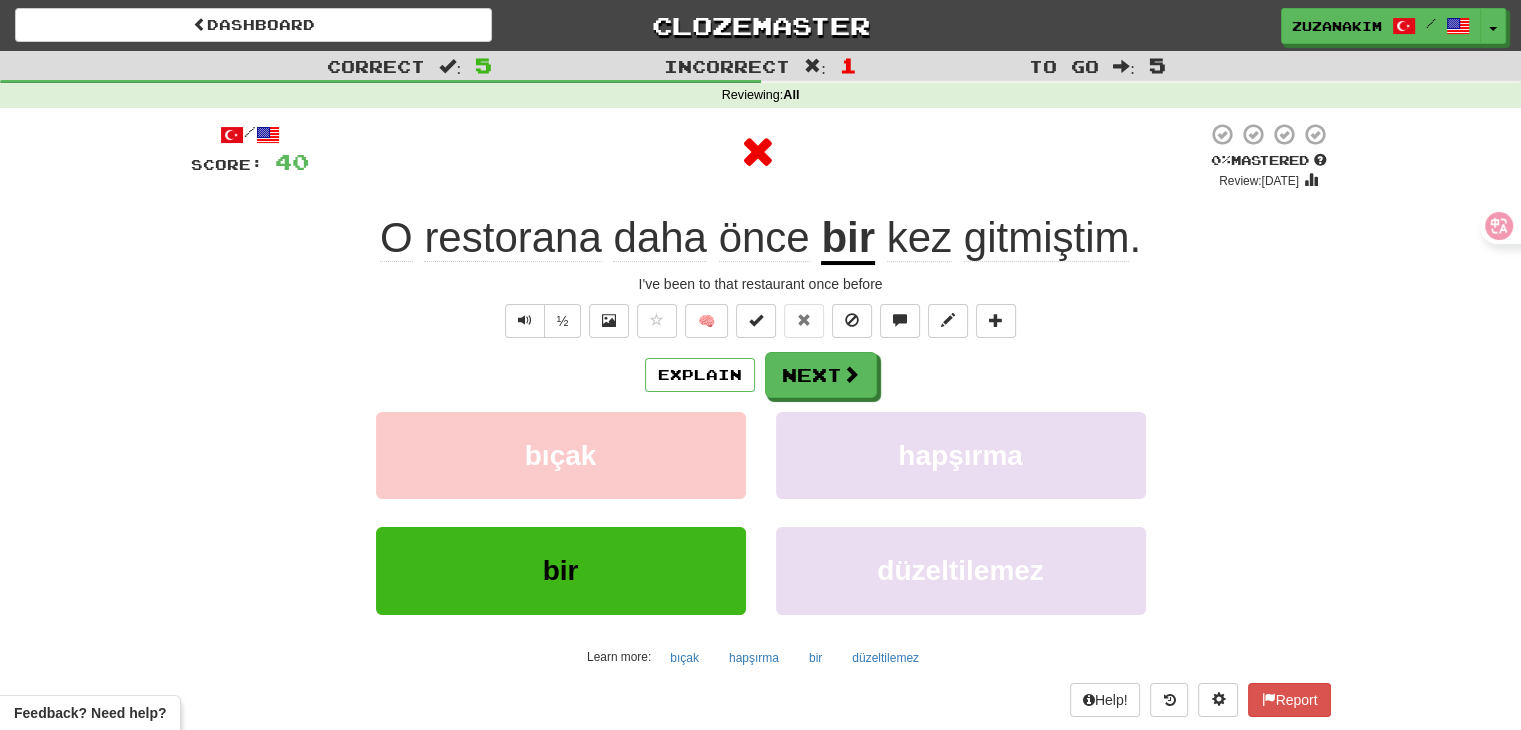 click on "/  Score:   40 0 %  Mastered Review:  [DATE] O   restorana   daha   önce   bir   kez   gitmiştim . I've been to that restaurant once before ½ 🧠 Explain Next bıçak hapşırma bir düzeltilemez Learn more: bıçak hapşırma bir düzeltilemez  Help!  Report" at bounding box center [761, 419] 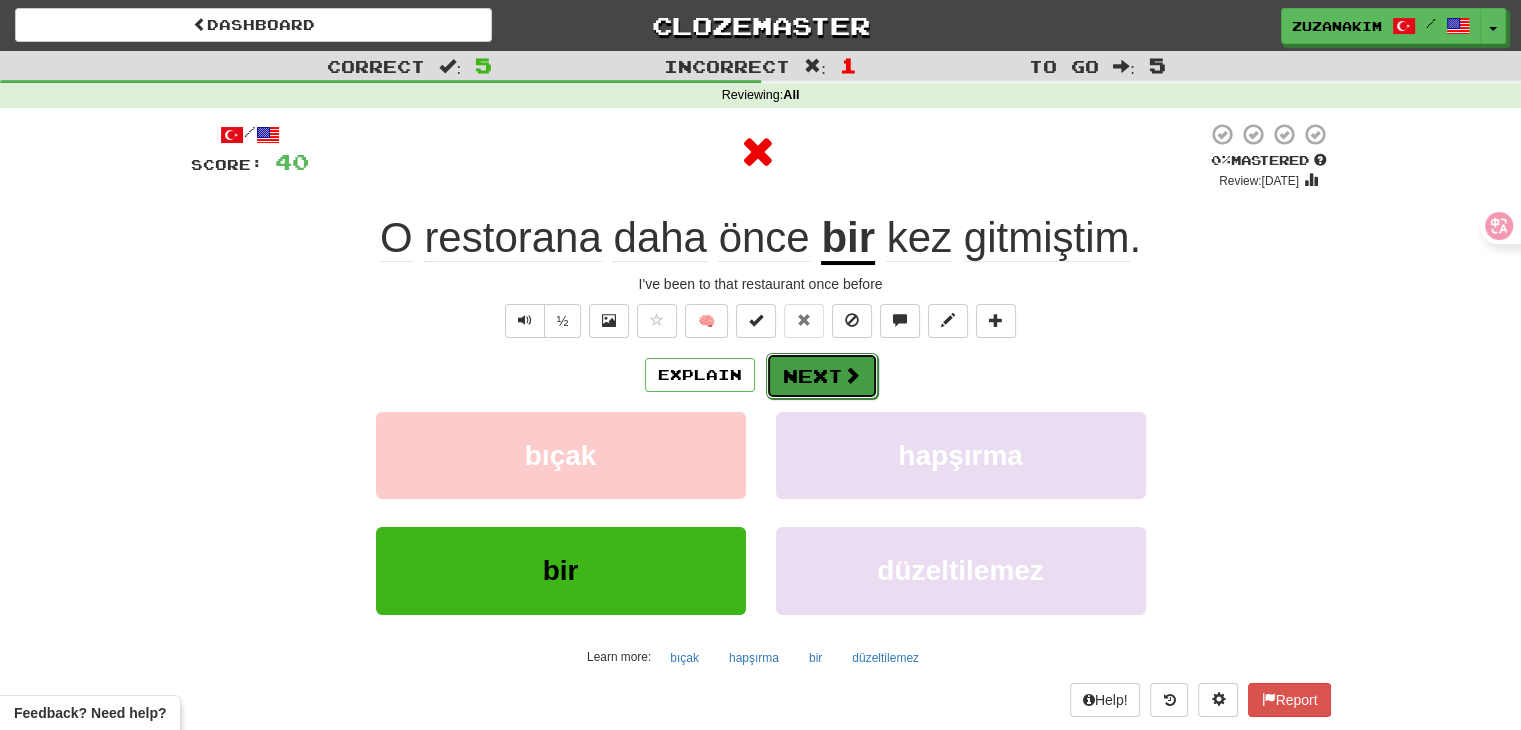 click on "Next" at bounding box center (822, 376) 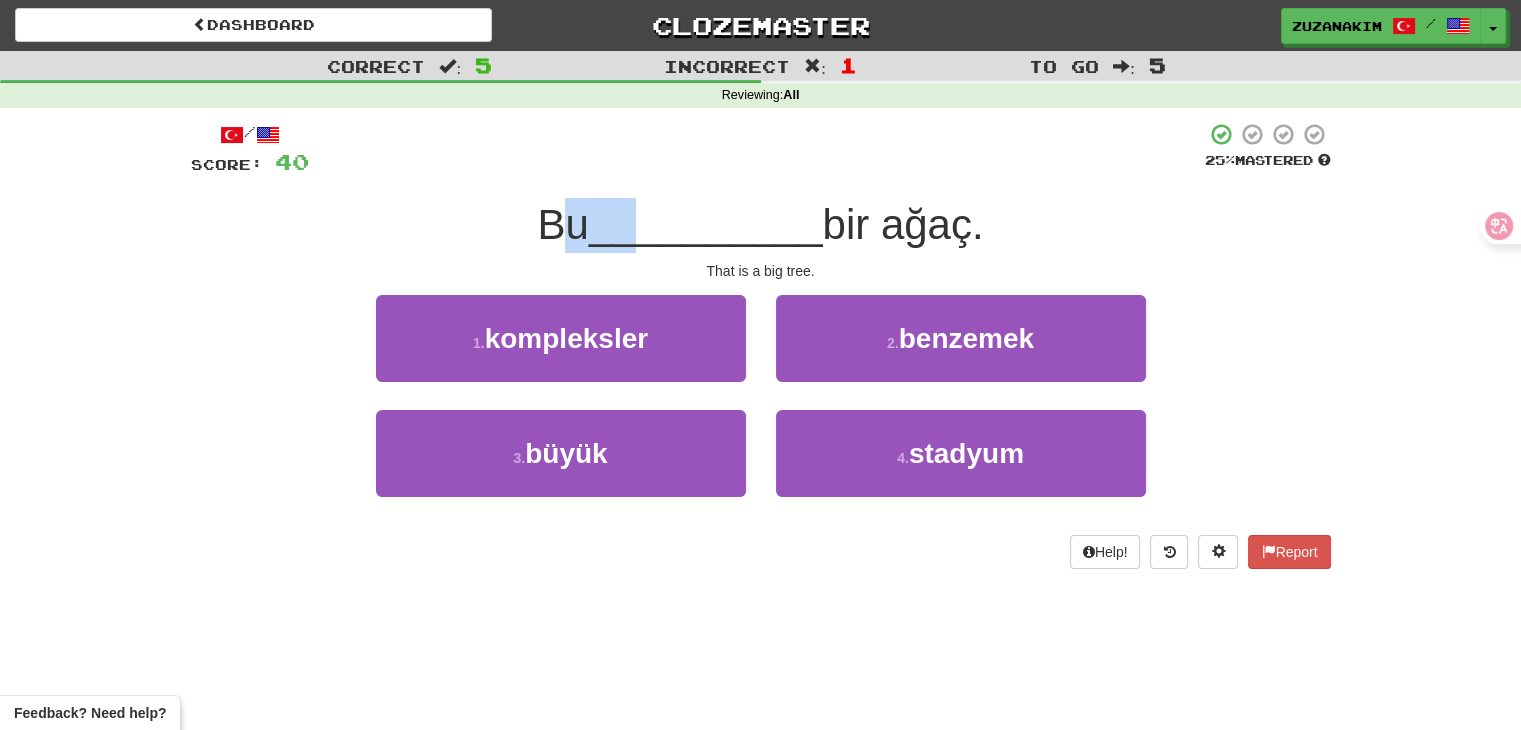 drag, startPoint x: 553, startPoint y: 237, endPoint x: 628, endPoint y: 234, distance: 75.059975 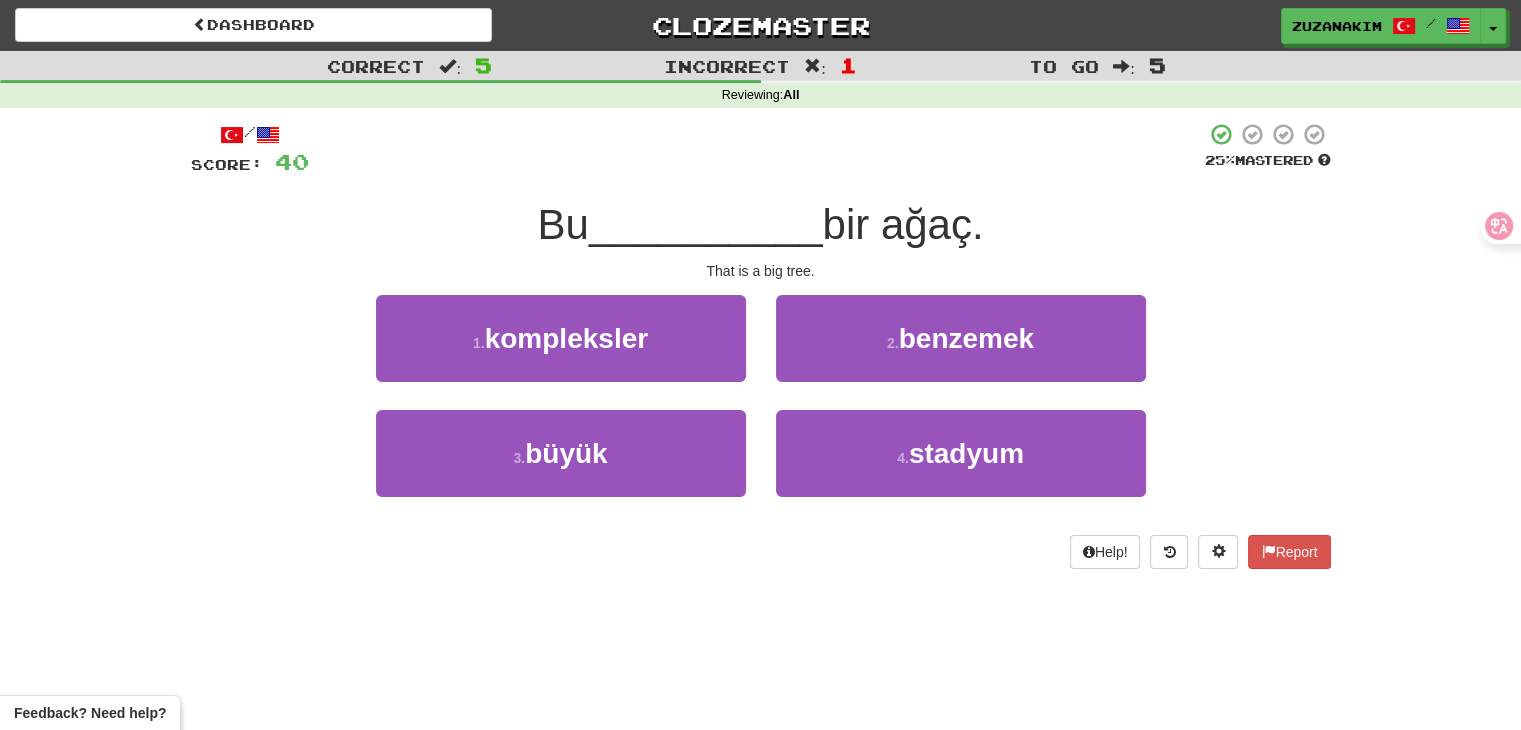 click on "__________" at bounding box center (706, 224) 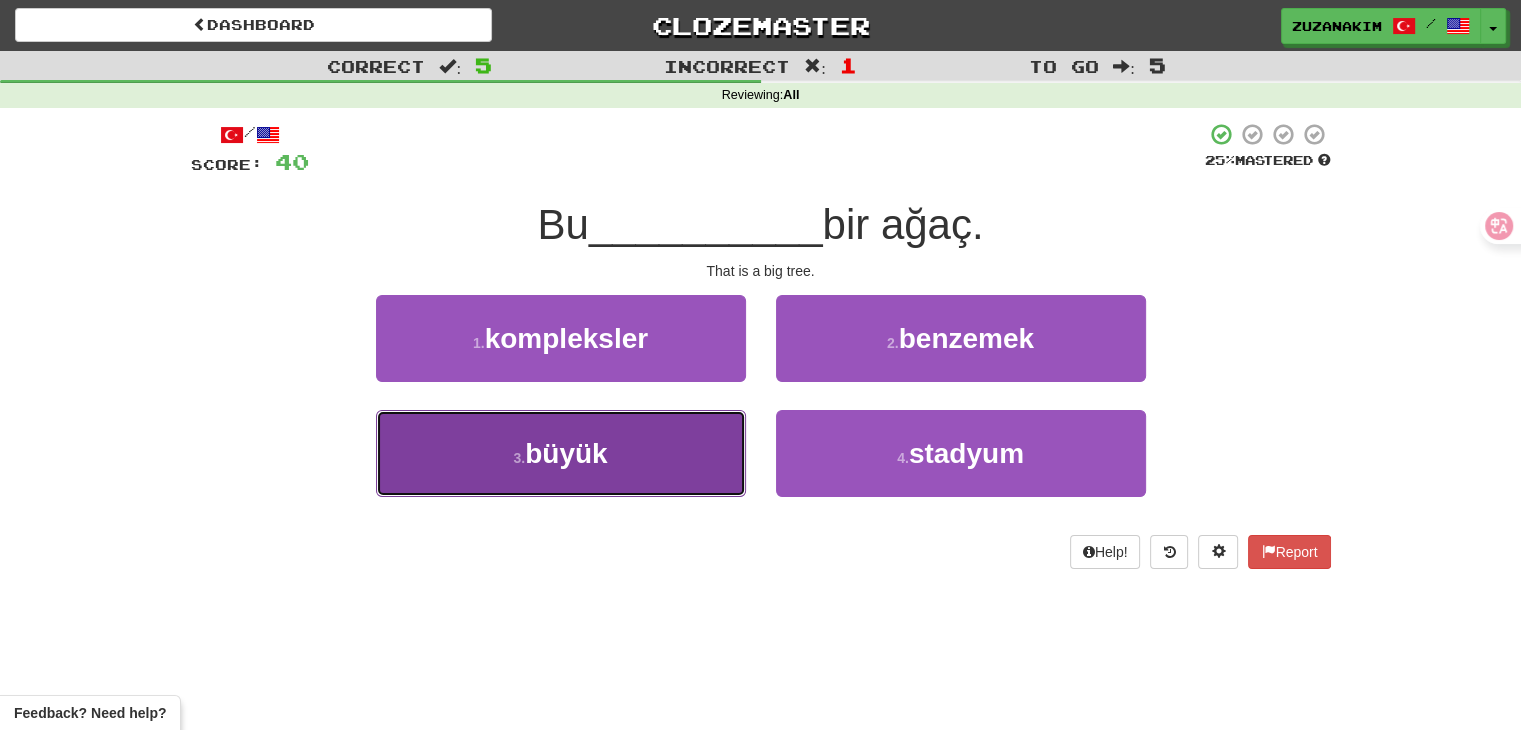 click on "3 .  büyük" at bounding box center [561, 453] 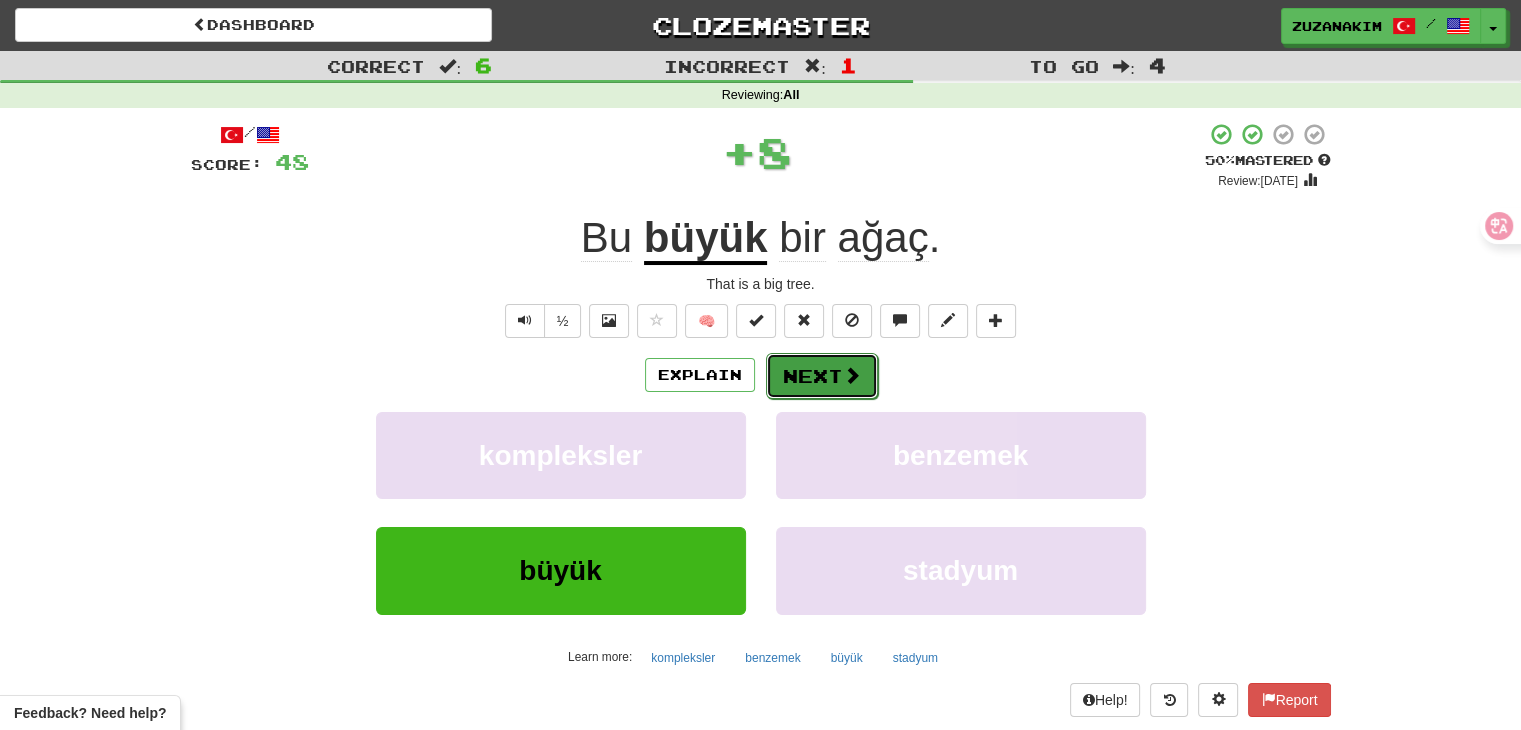 click on "Next" at bounding box center (822, 376) 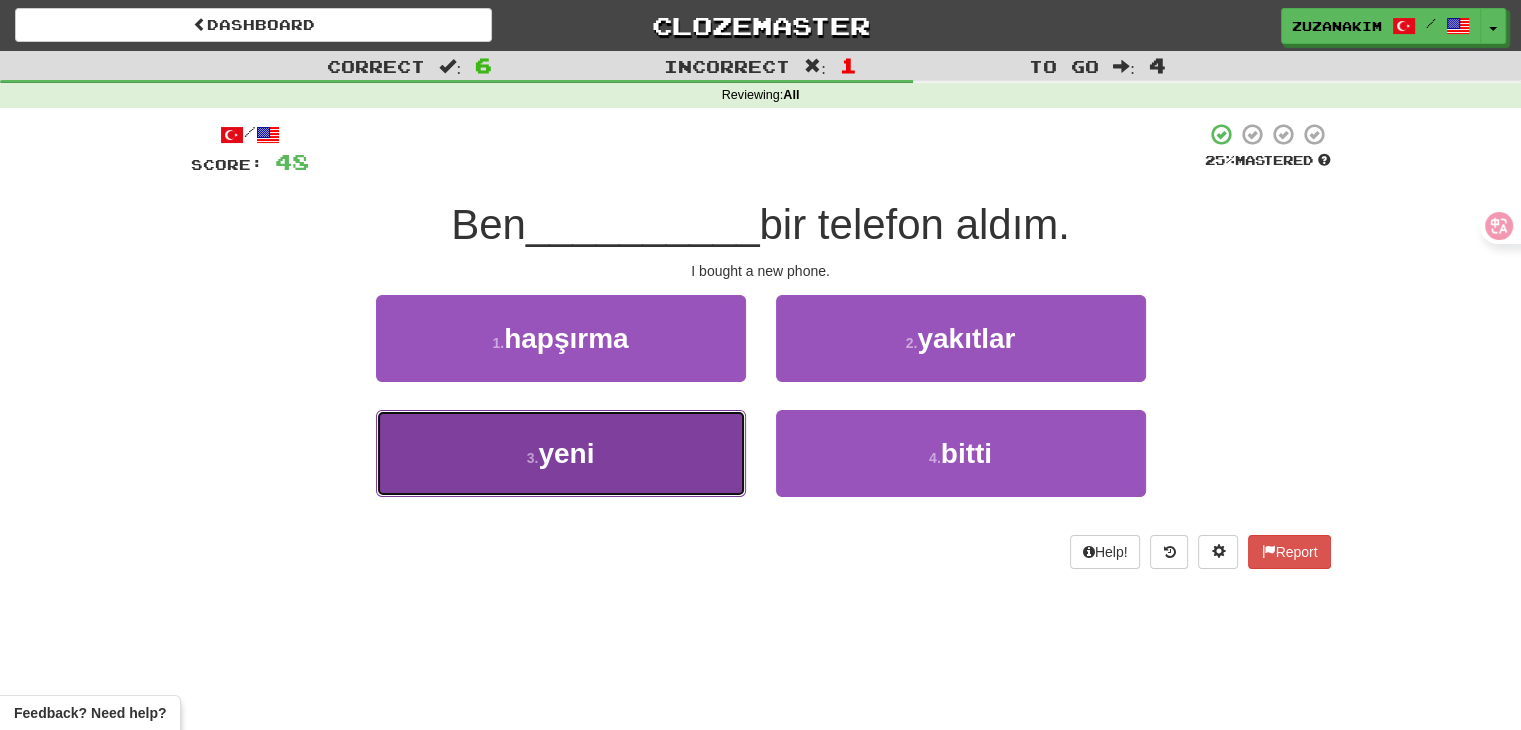 click on "3 .  yeni" at bounding box center (561, 453) 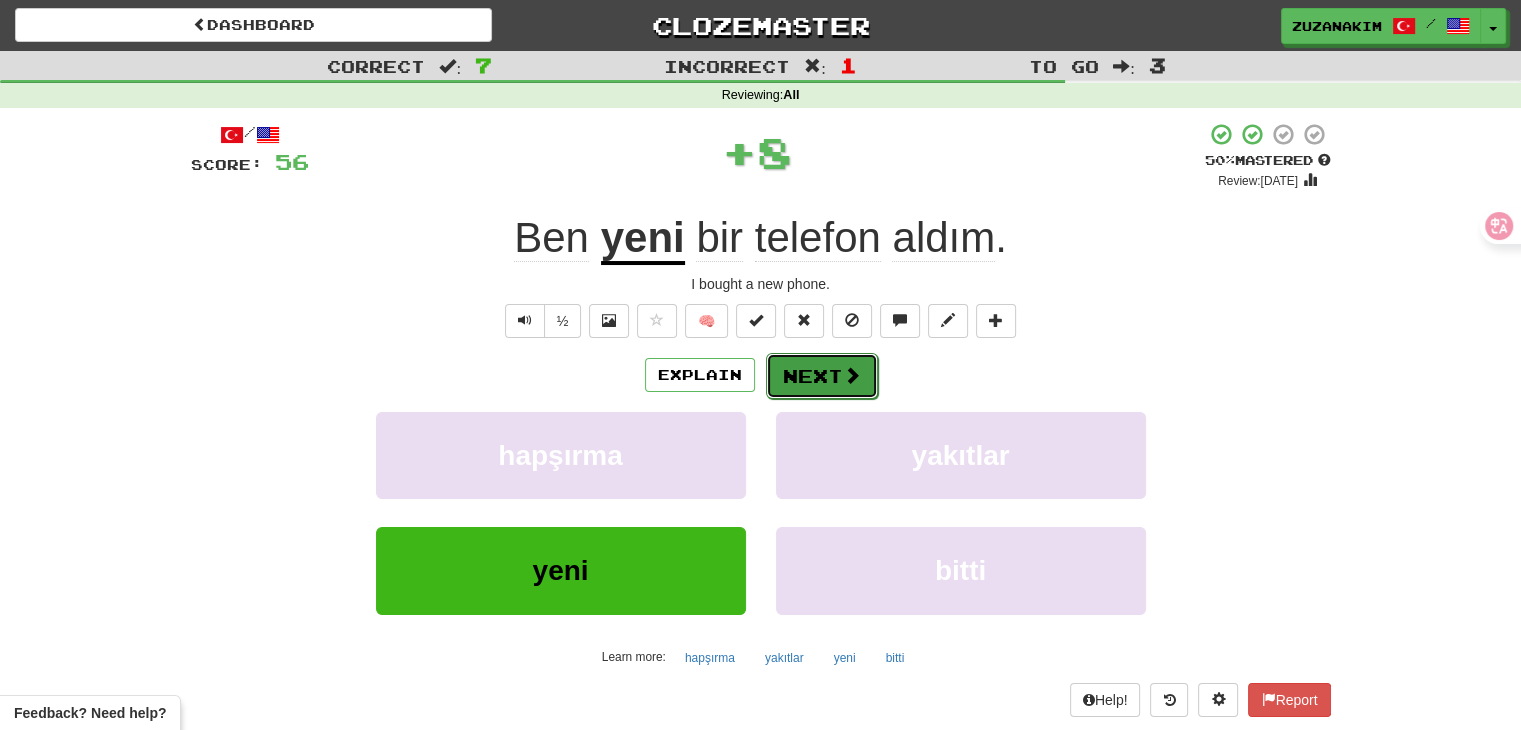 click on "Next" at bounding box center [822, 376] 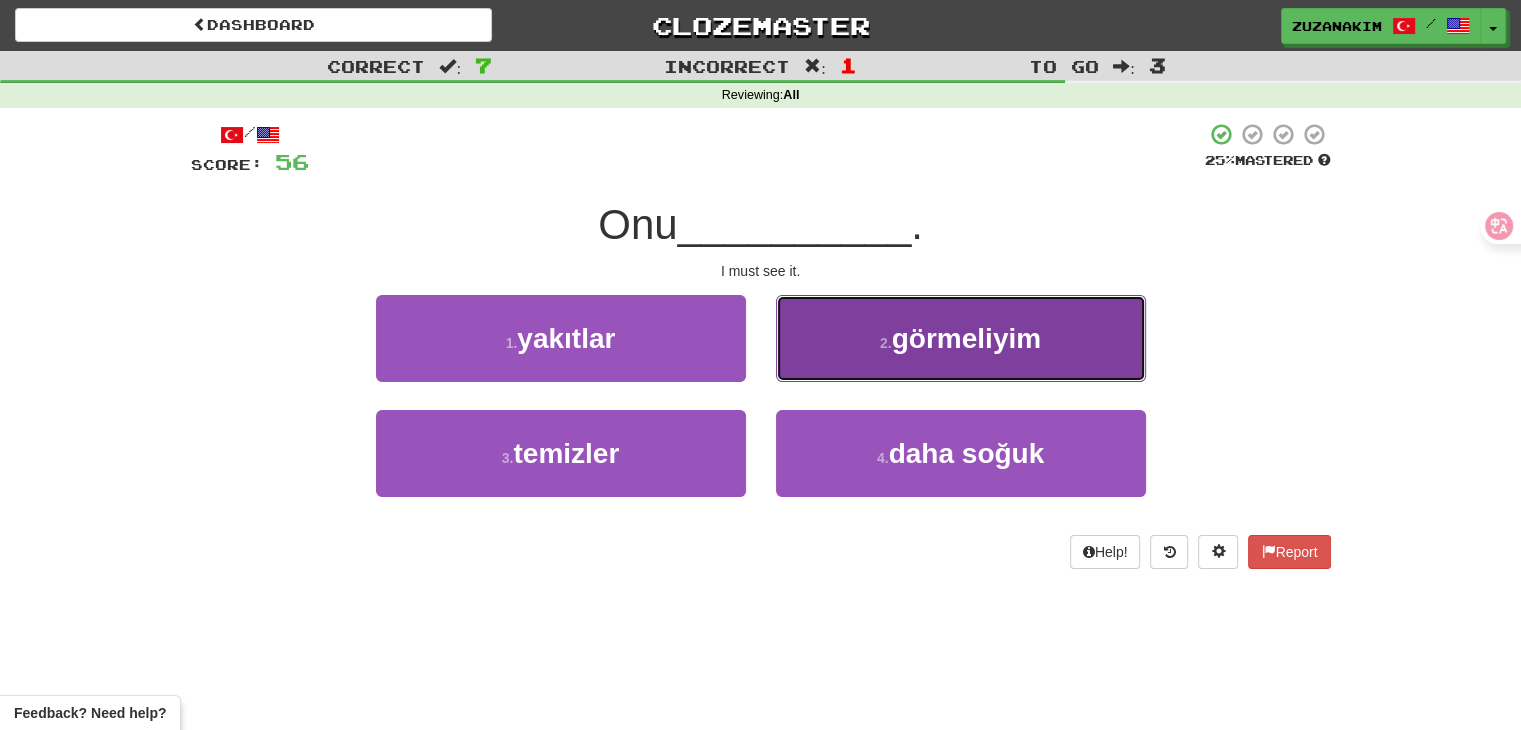 click on "2 .  görmeliyim" at bounding box center (961, 338) 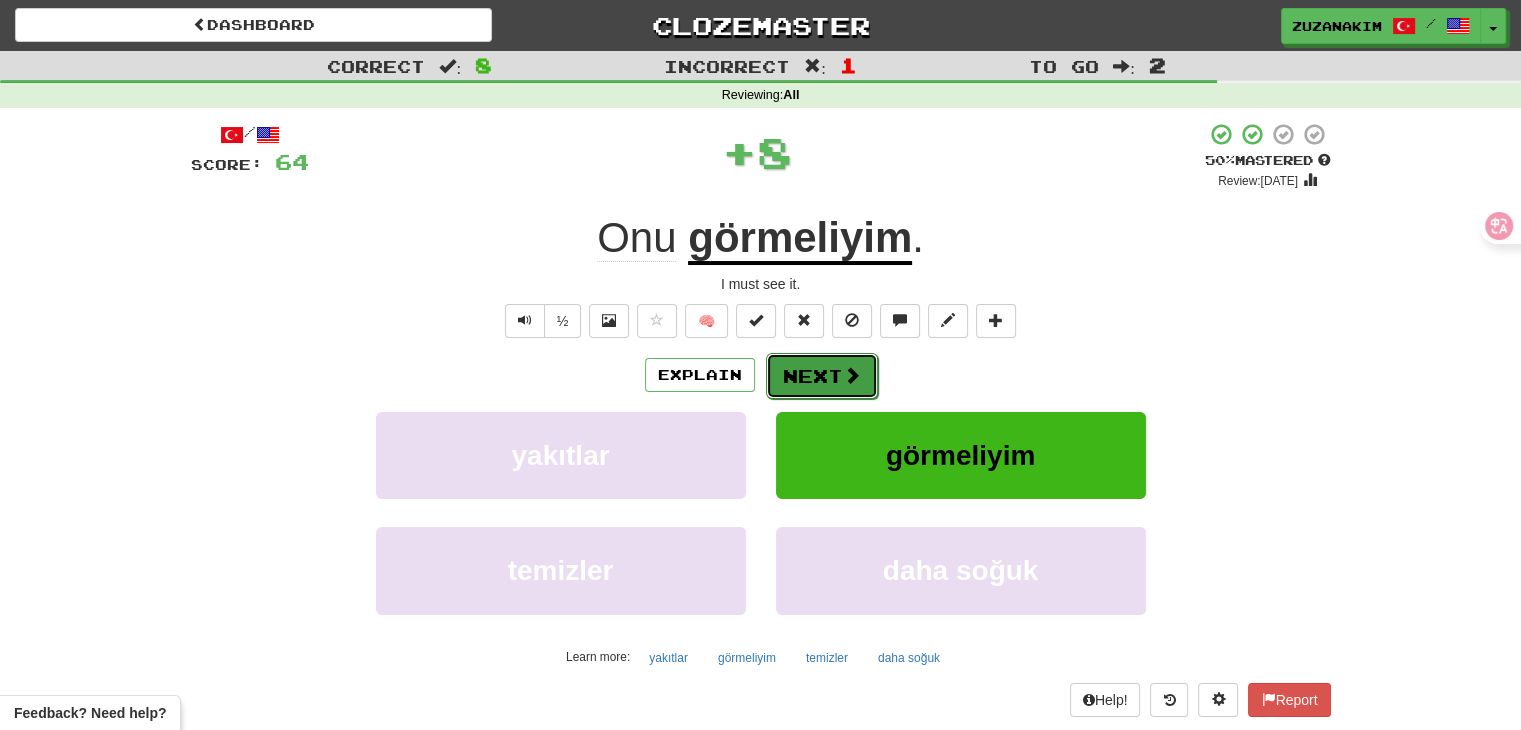 click on "Next" at bounding box center (822, 376) 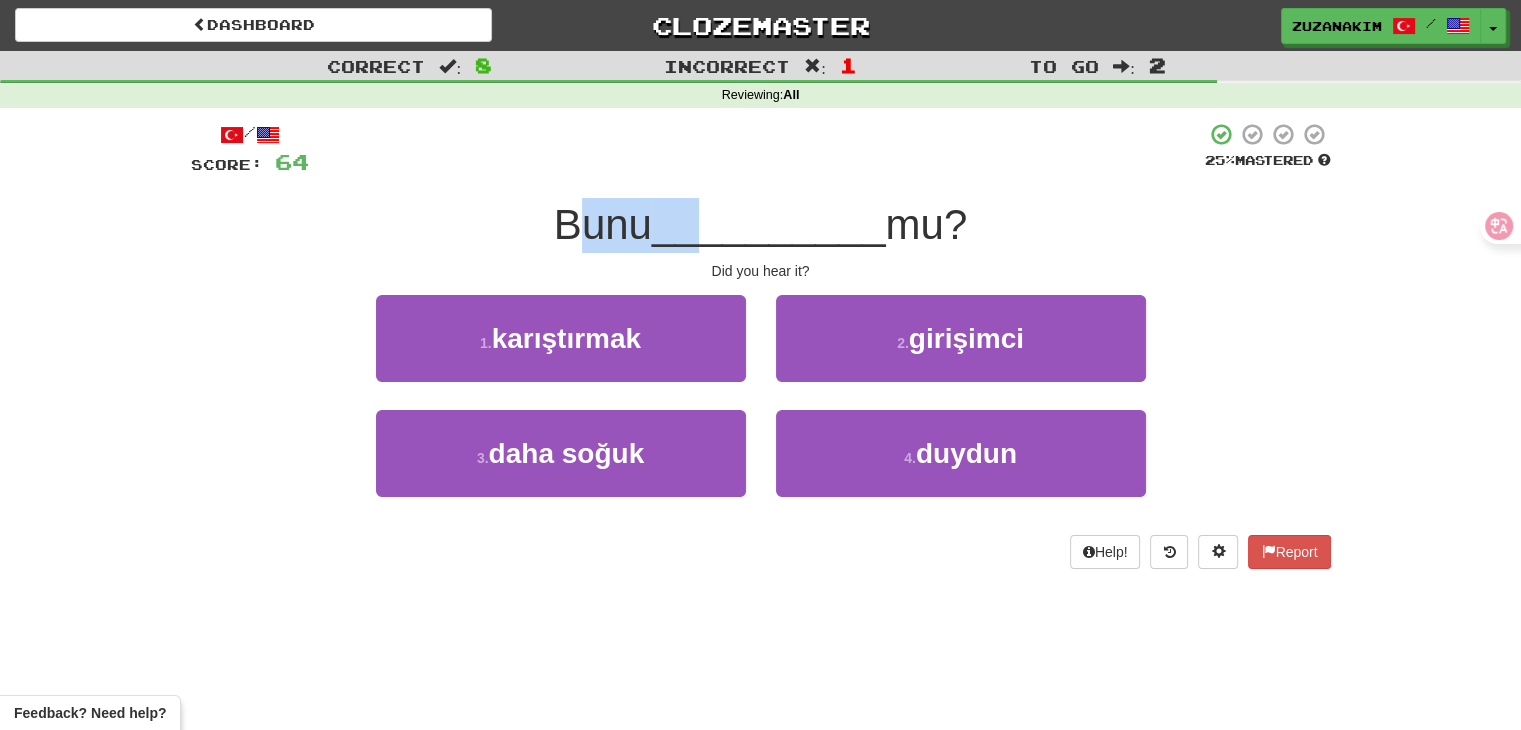 drag, startPoint x: 572, startPoint y: 223, endPoint x: 691, endPoint y: 222, distance: 119.0042 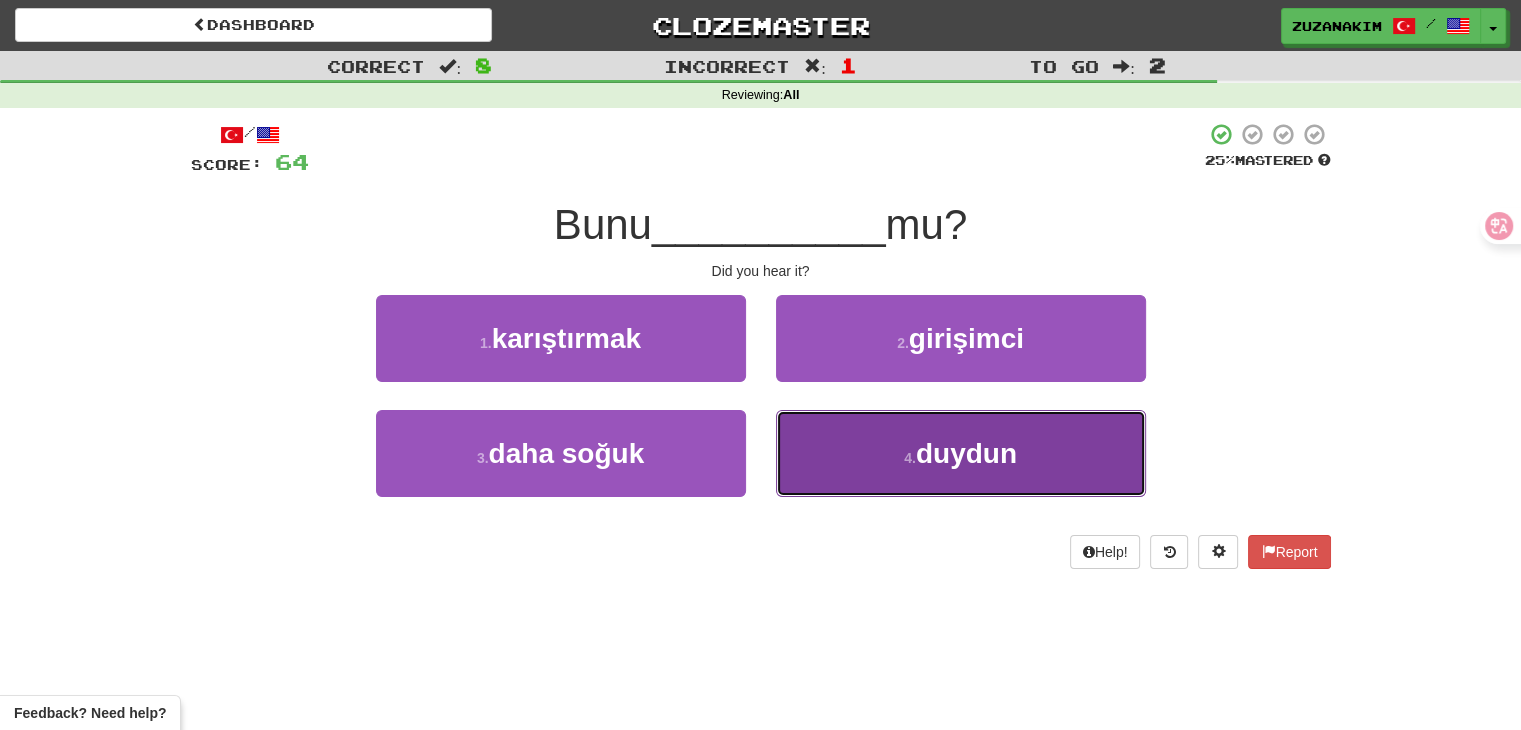 click on "4 .  duydun" at bounding box center [961, 453] 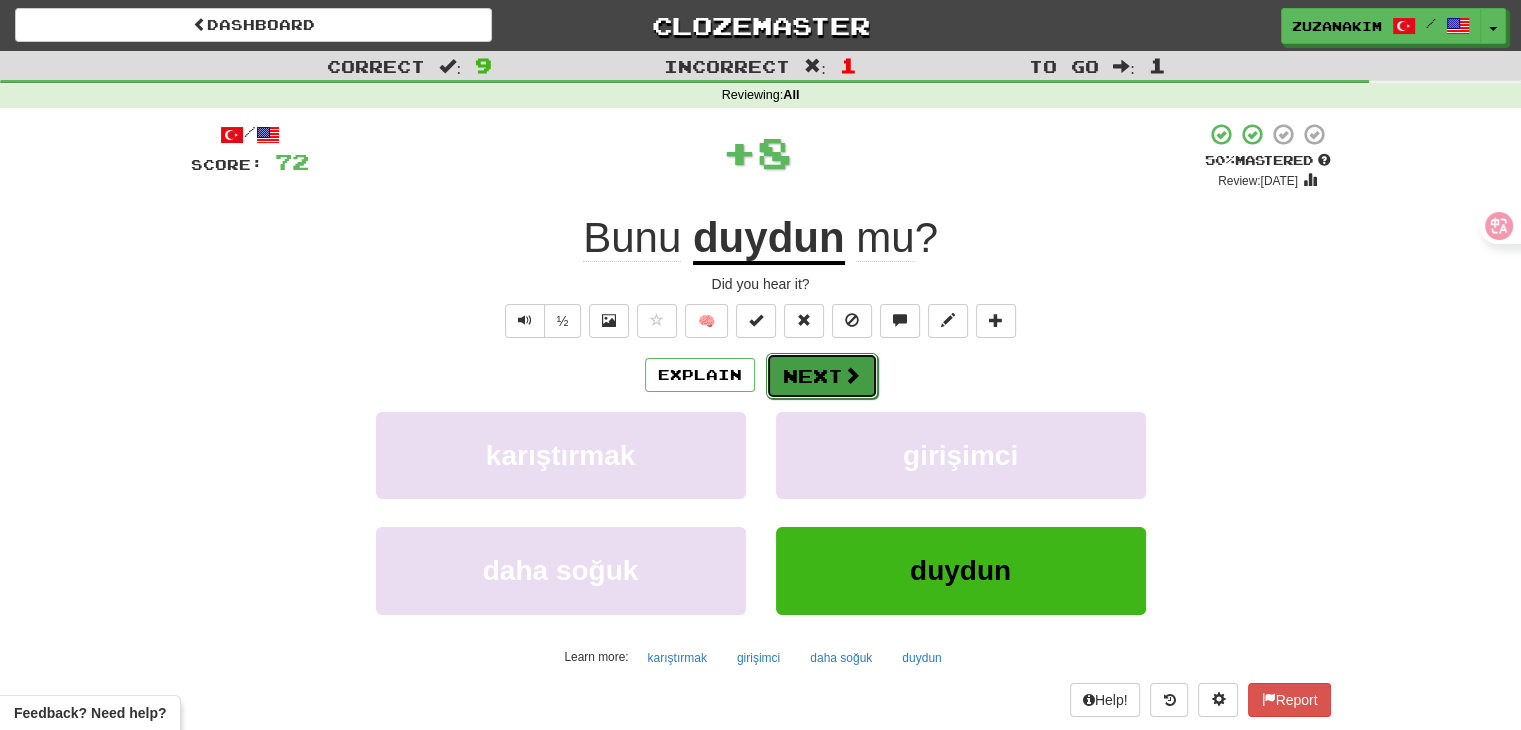 click on "Next" at bounding box center [822, 376] 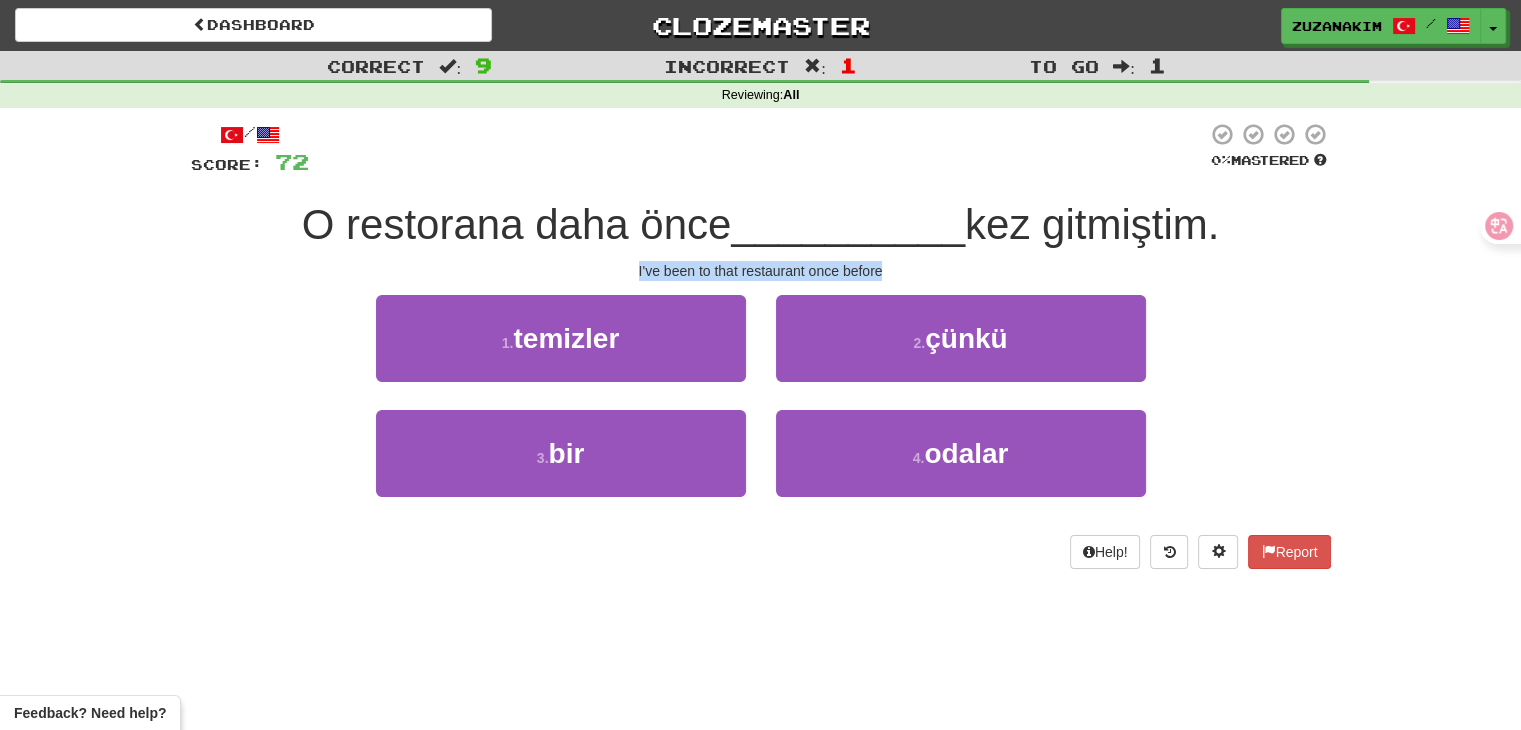 drag, startPoint x: 612, startPoint y: 260, endPoint x: 939, endPoint y: 259, distance: 327.00153 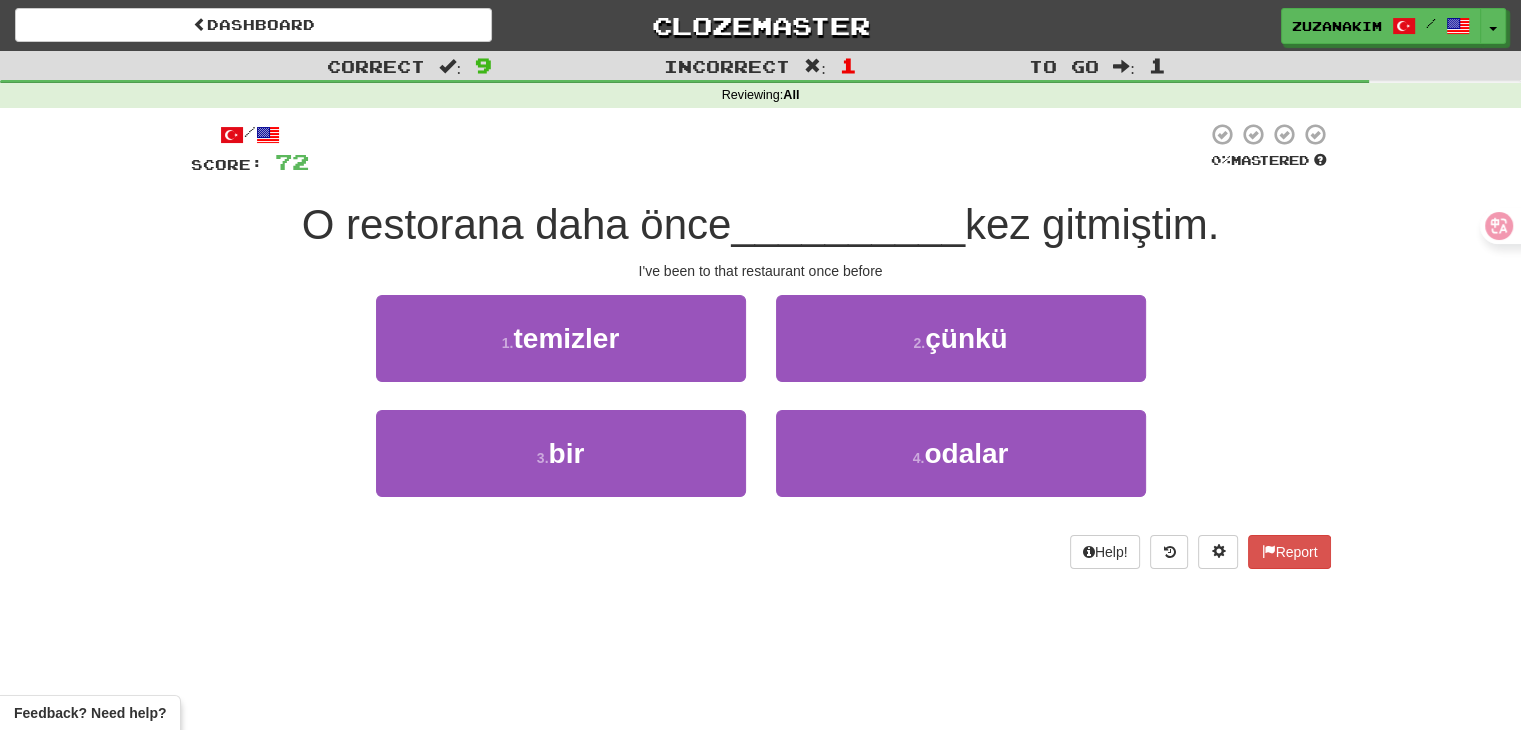 click on "3 .  bir" at bounding box center [561, 467] 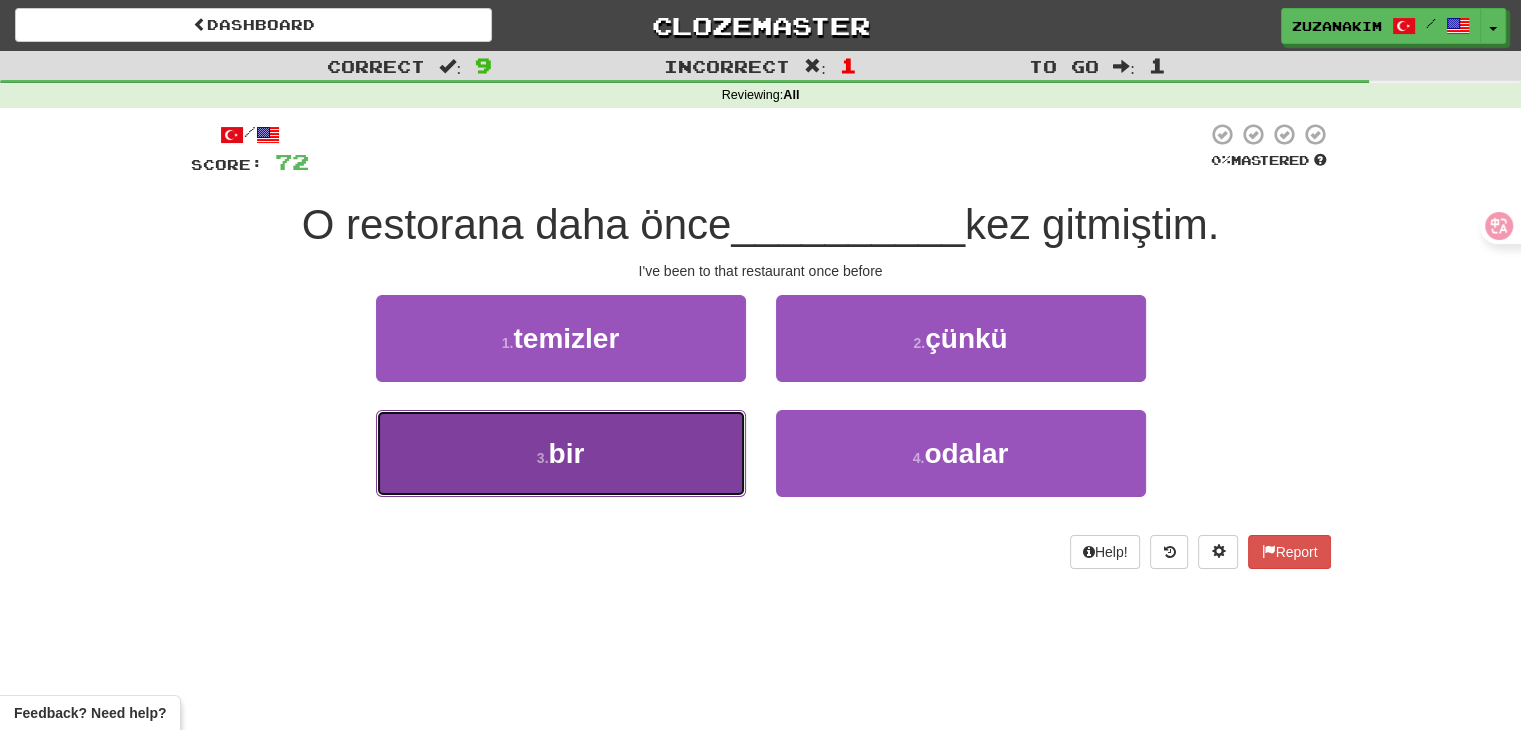 click on "3 .  bir" at bounding box center (561, 453) 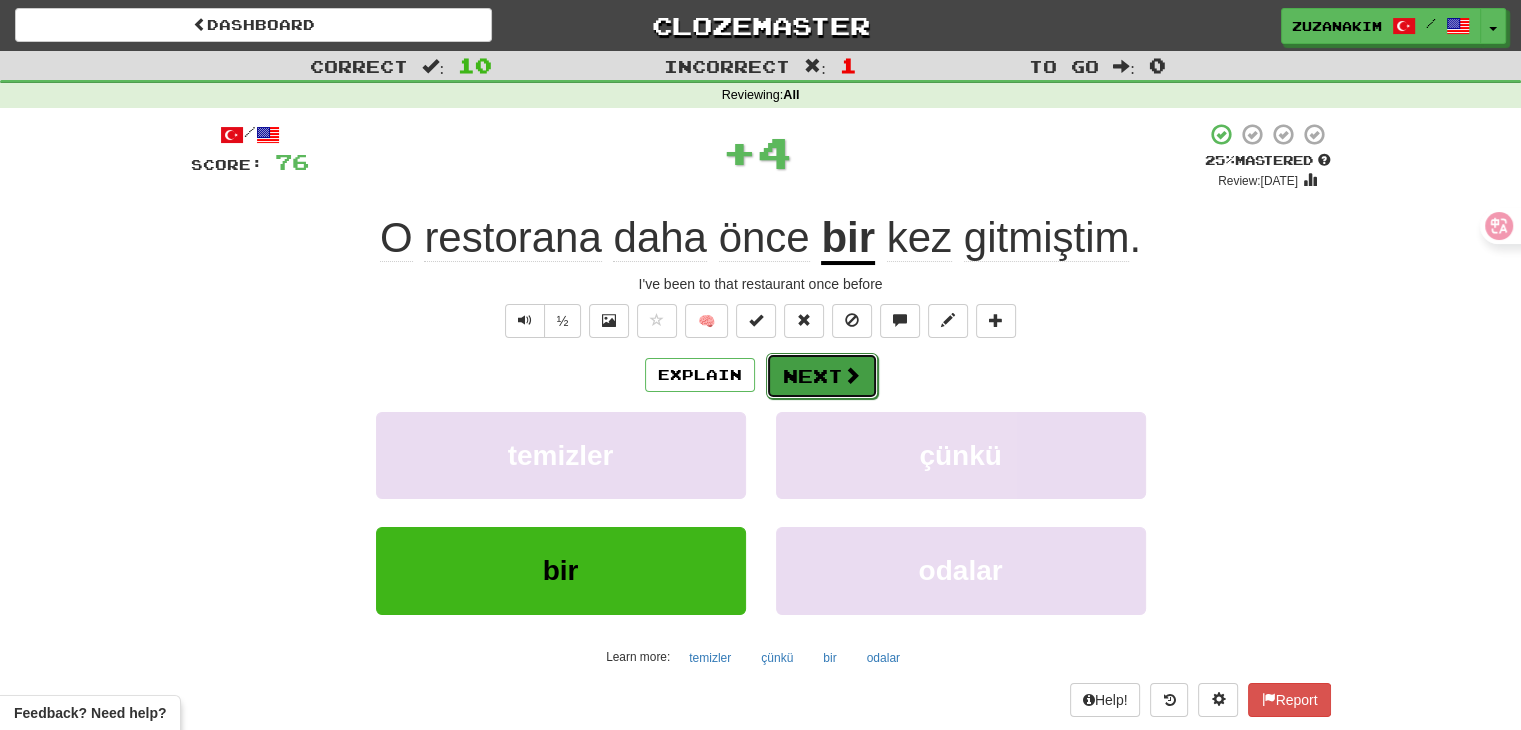 click on "Next" at bounding box center (822, 376) 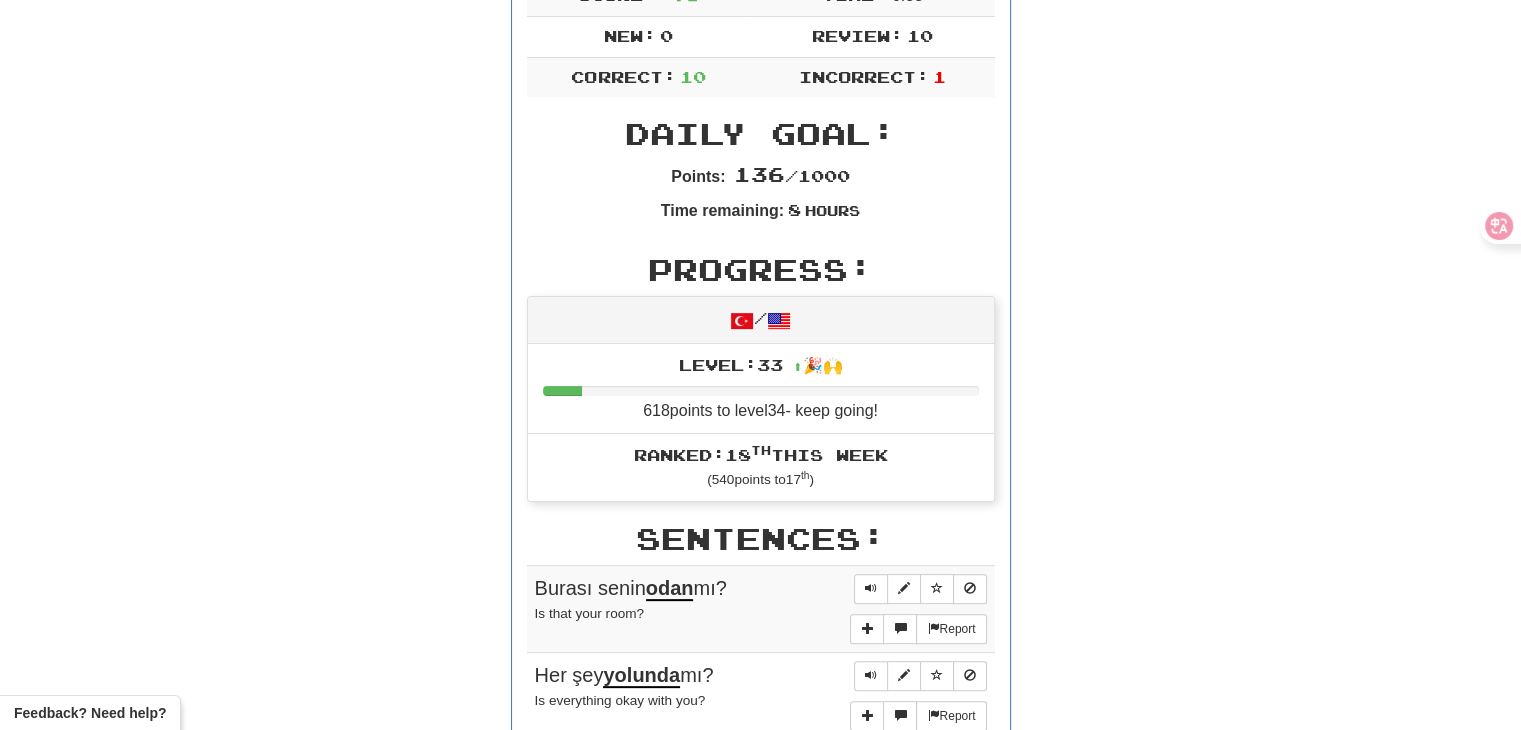 scroll, scrollTop: 0, scrollLeft: 0, axis: both 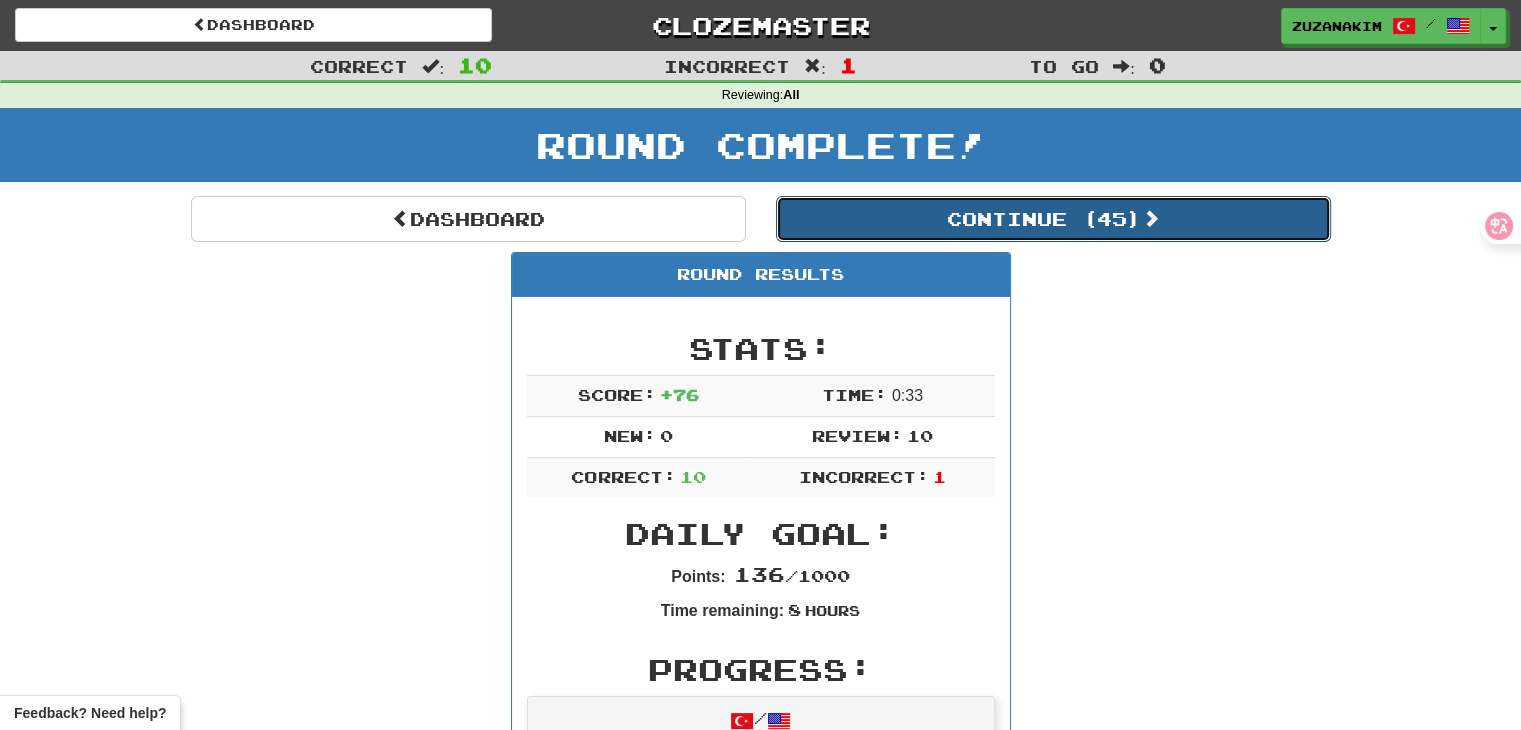 click on "Continue ( 45 )" at bounding box center [1053, 219] 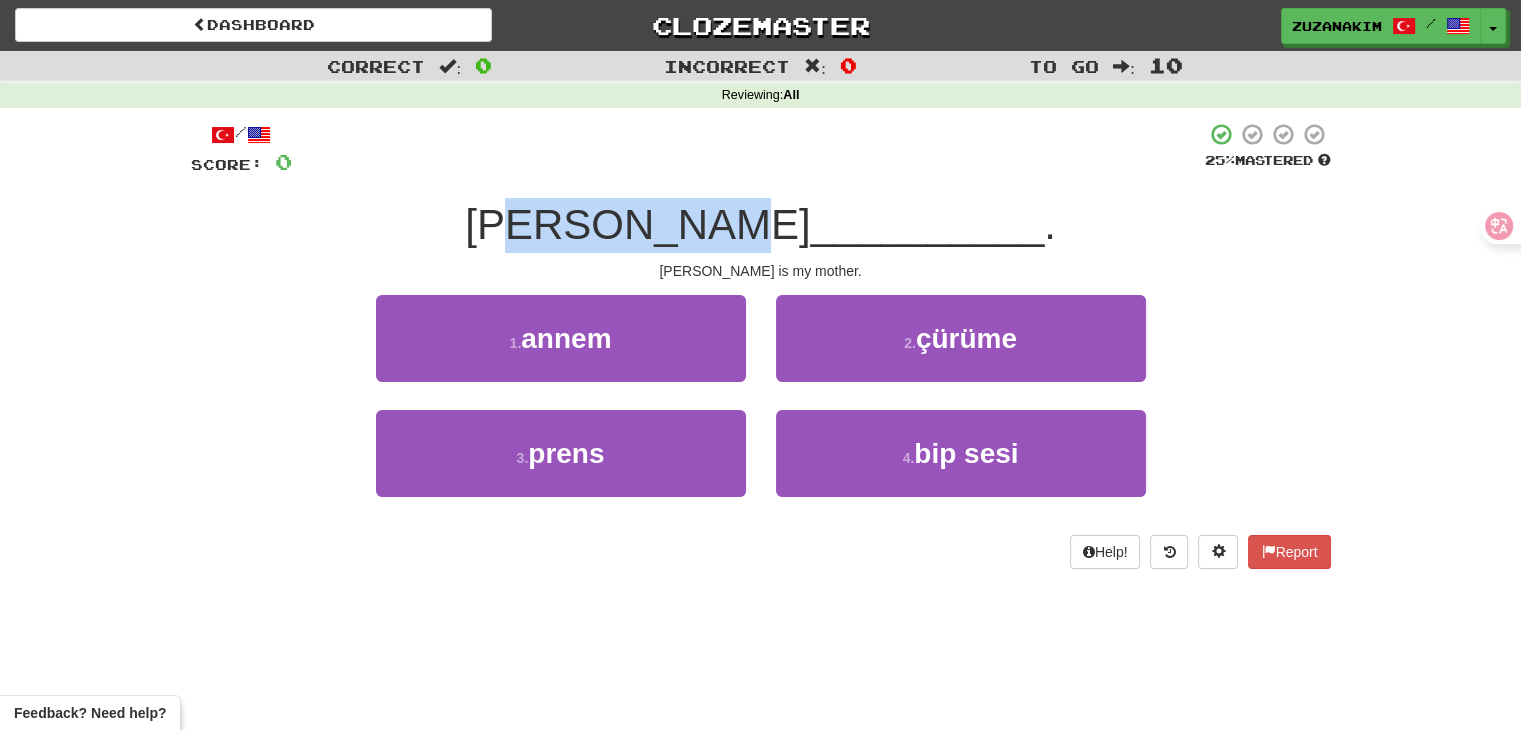 drag, startPoint x: 585, startPoint y: 197, endPoint x: 757, endPoint y: 197, distance: 172 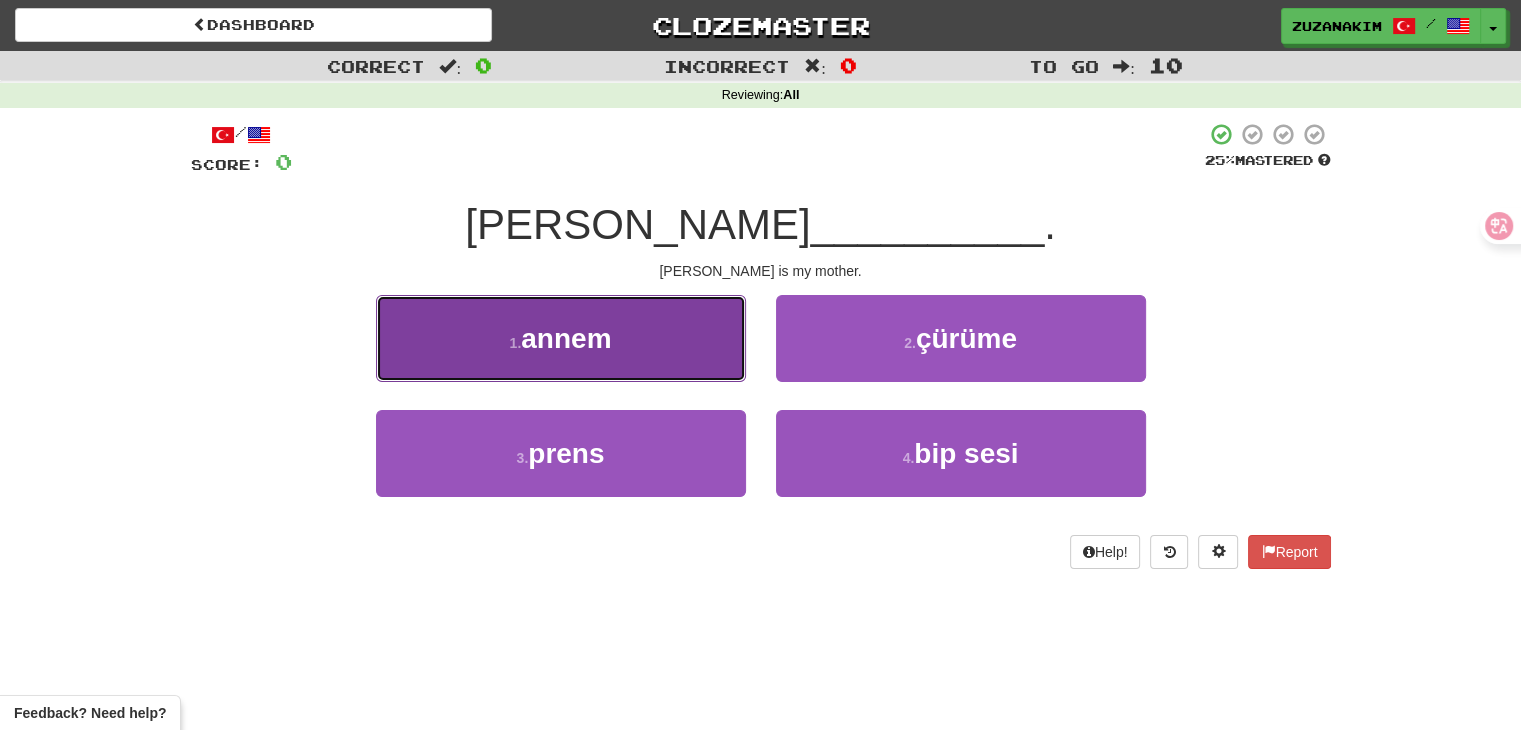click on "annem" at bounding box center (566, 338) 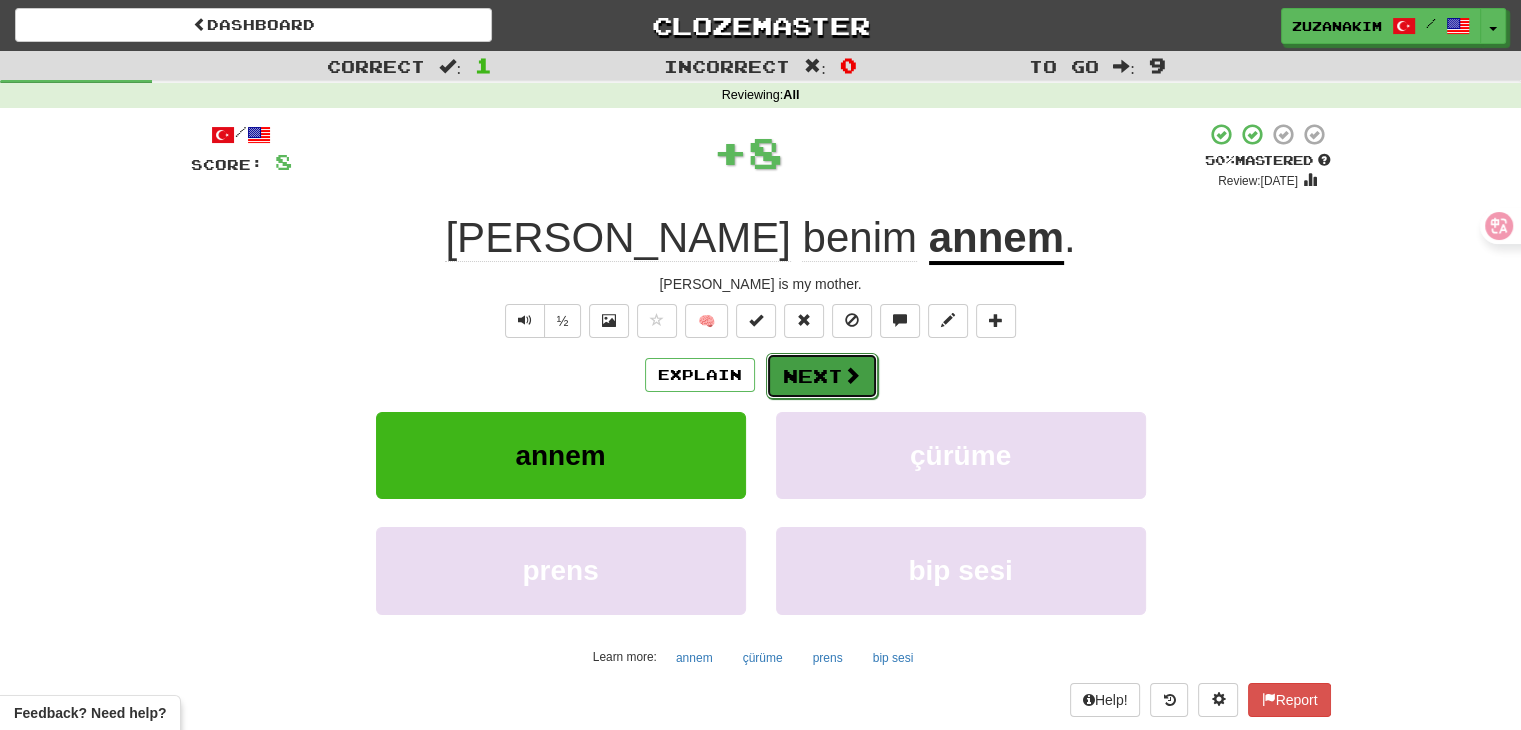 click on "Next" at bounding box center [822, 376] 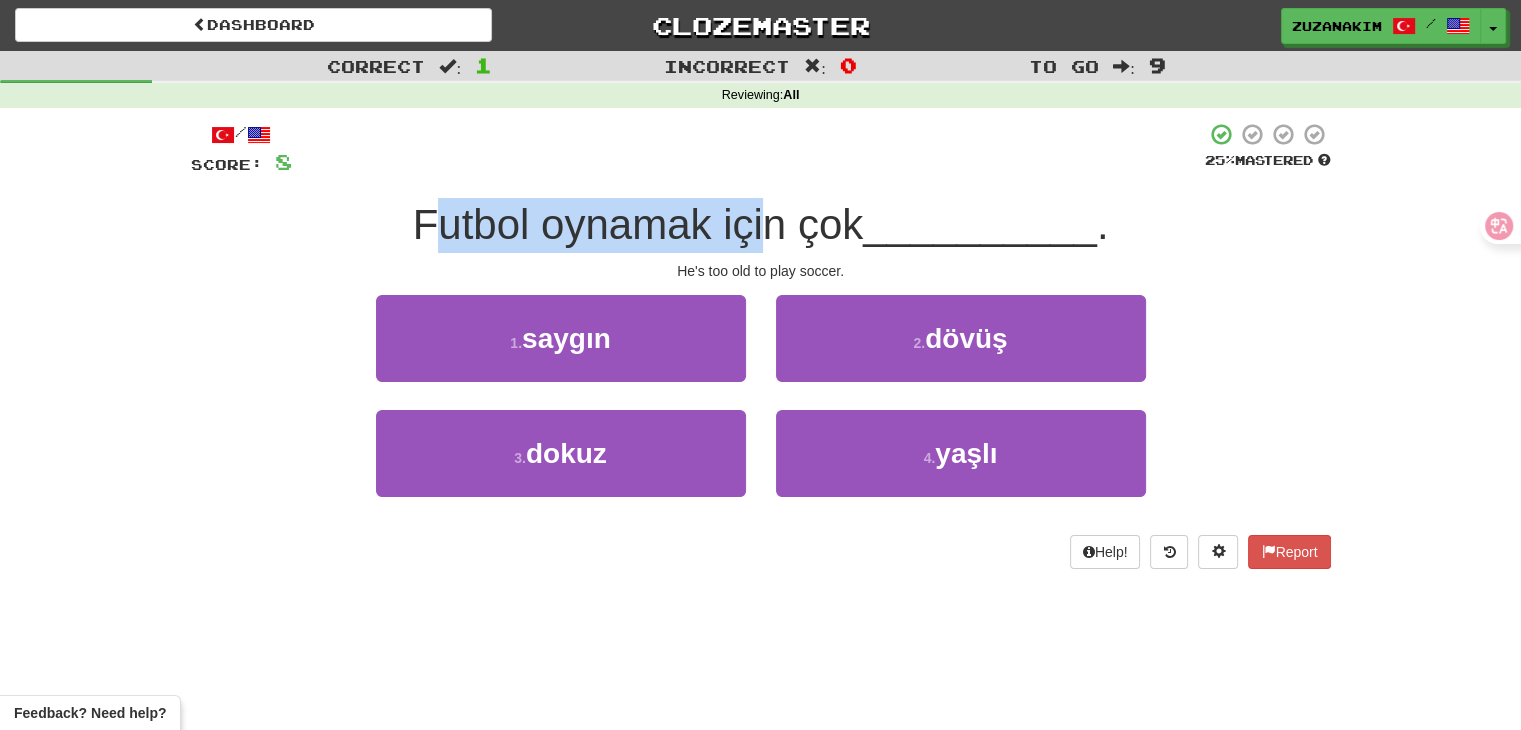 drag, startPoint x: 436, startPoint y: 228, endPoint x: 767, endPoint y: 224, distance: 331.02417 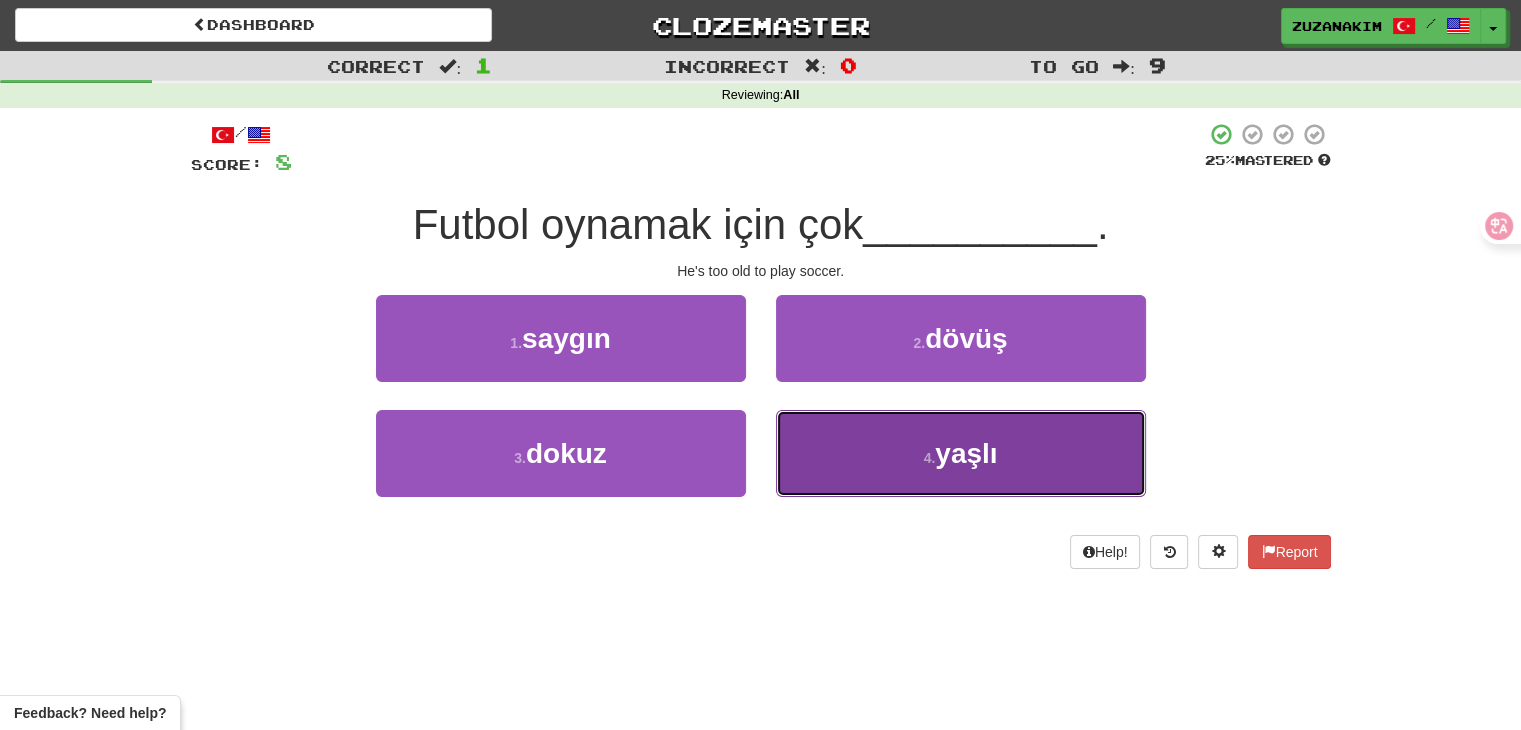 click on "4 .  yaşlı" at bounding box center (961, 453) 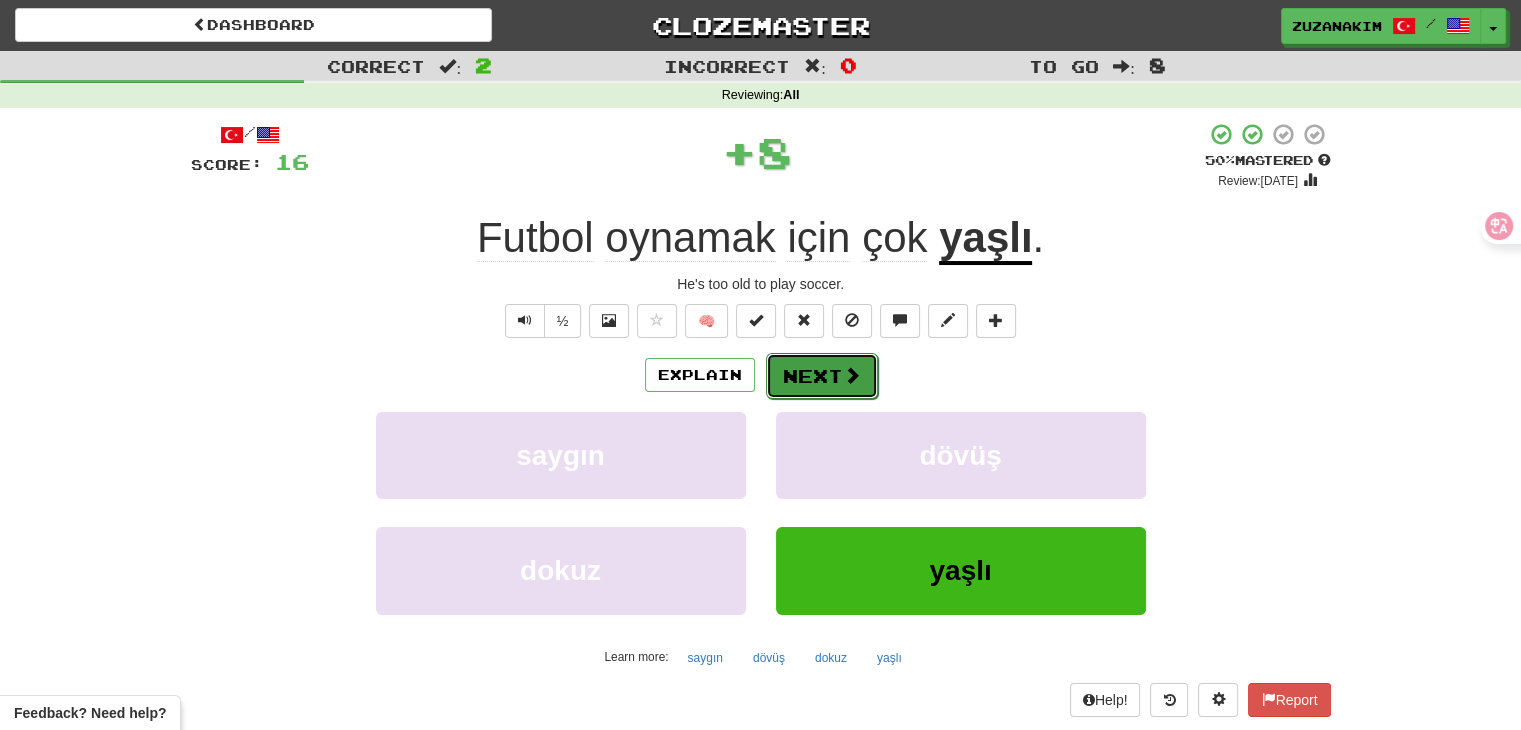 click on "Next" at bounding box center [822, 376] 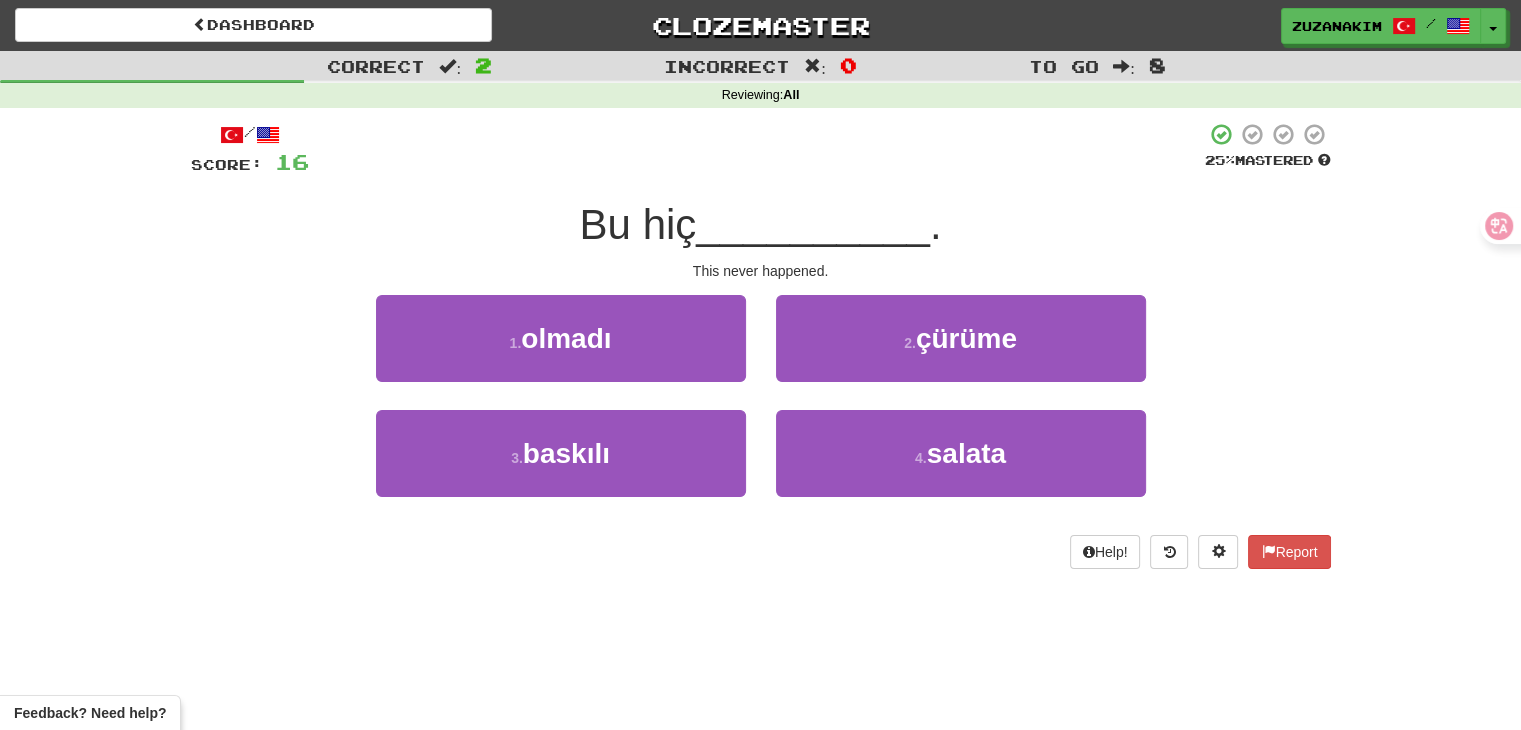 drag, startPoint x: 564, startPoint y: 252, endPoint x: 702, endPoint y: 241, distance: 138.43771 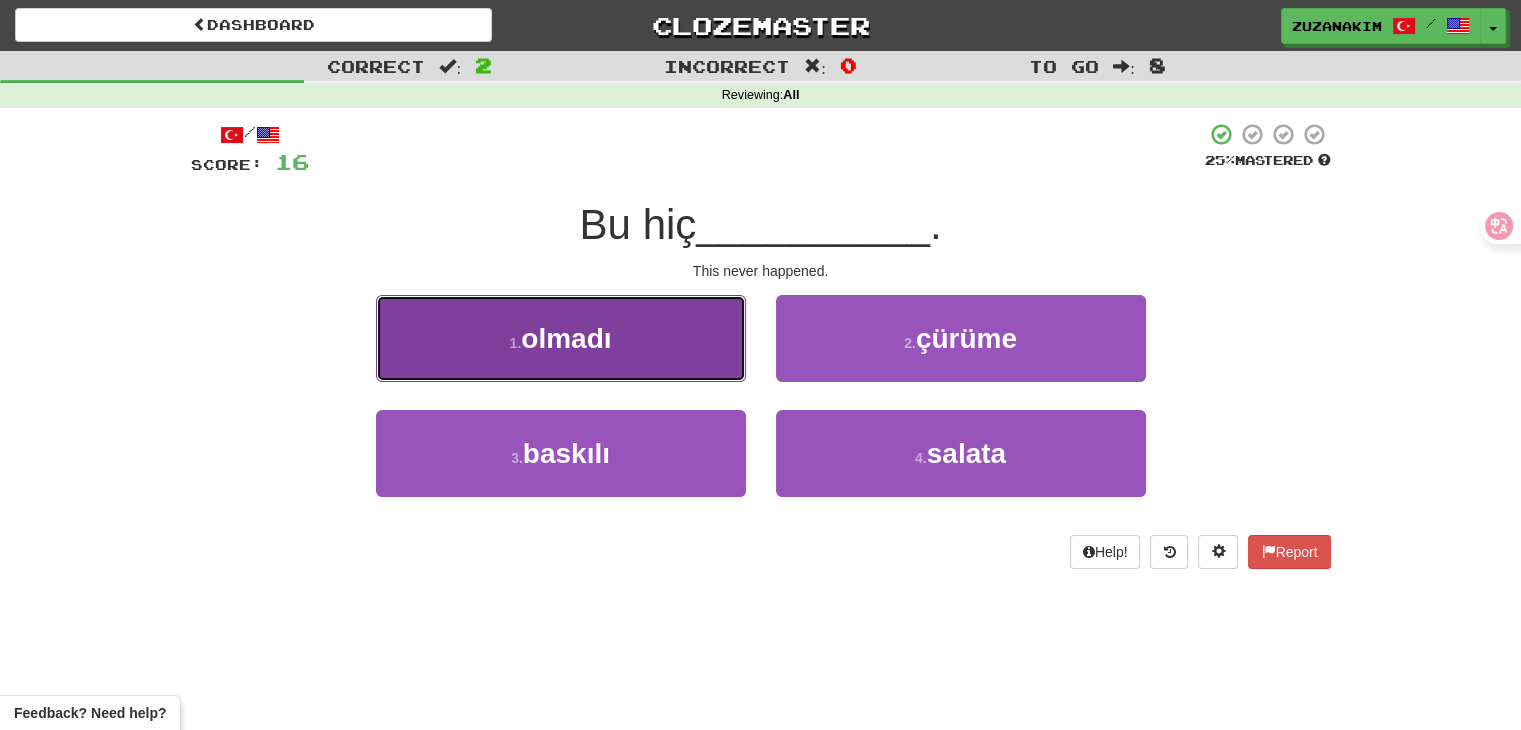 click on "1 .  olmadı" at bounding box center (561, 338) 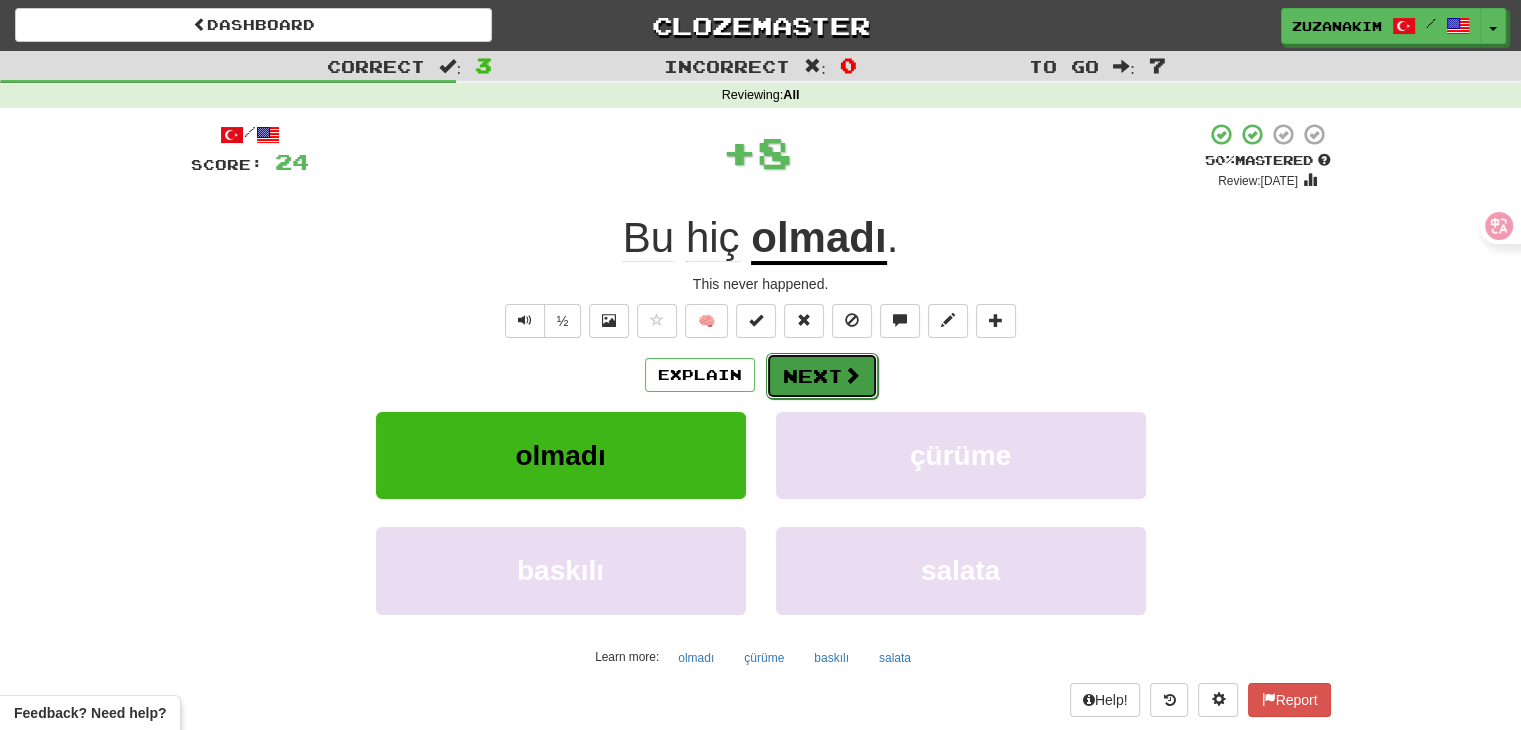click on "Next" at bounding box center [822, 376] 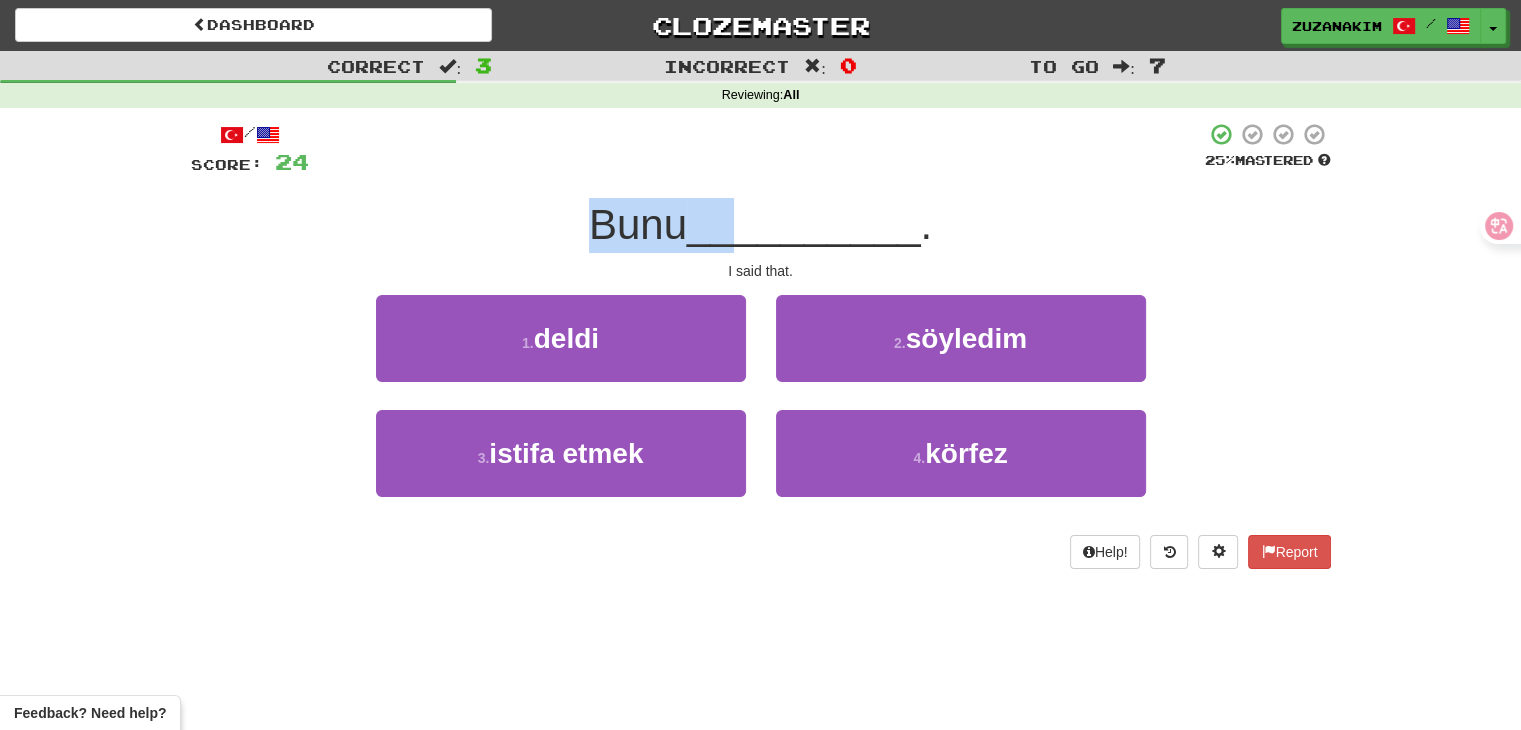 drag, startPoint x: 593, startPoint y: 232, endPoint x: 741, endPoint y: 213, distance: 149.21461 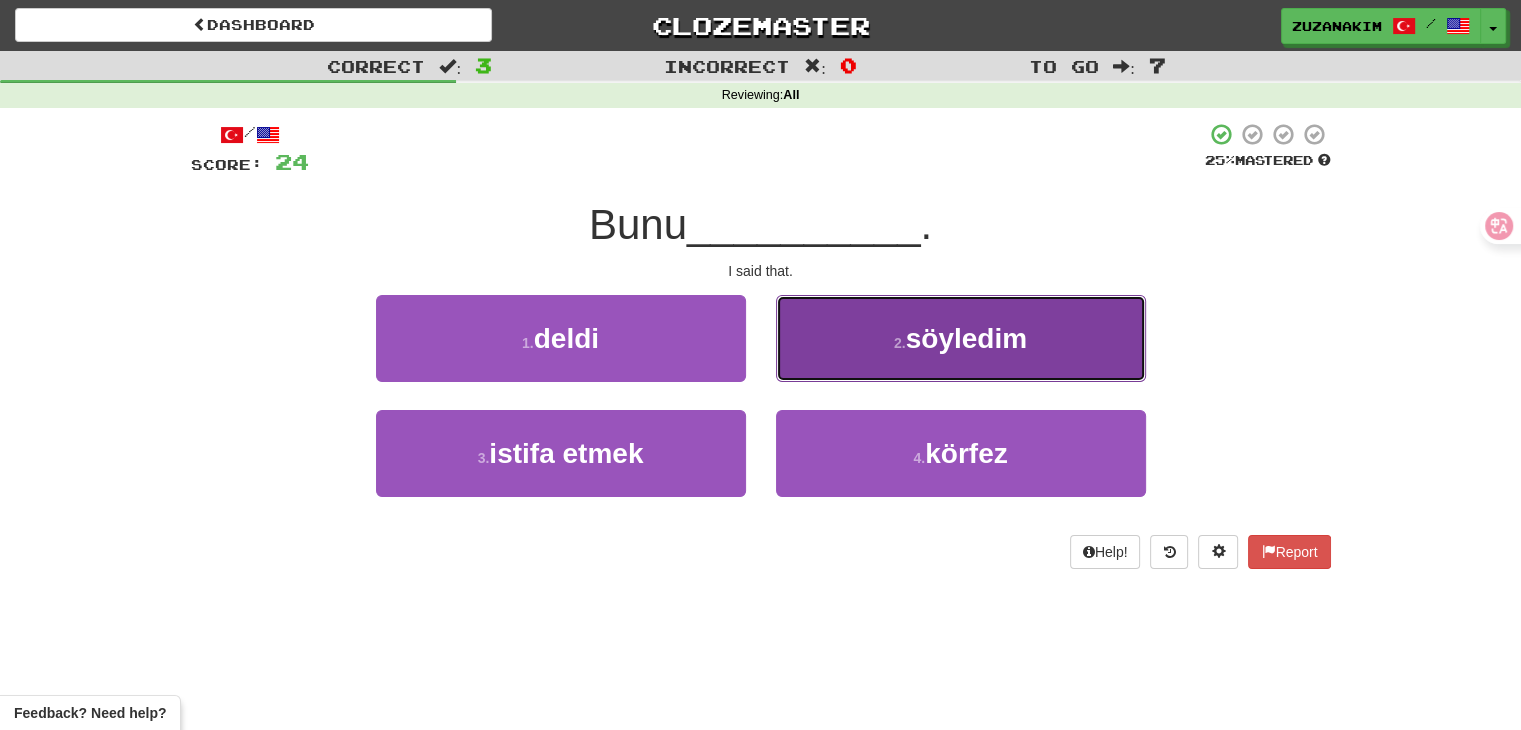 click on "söyledim" at bounding box center (966, 338) 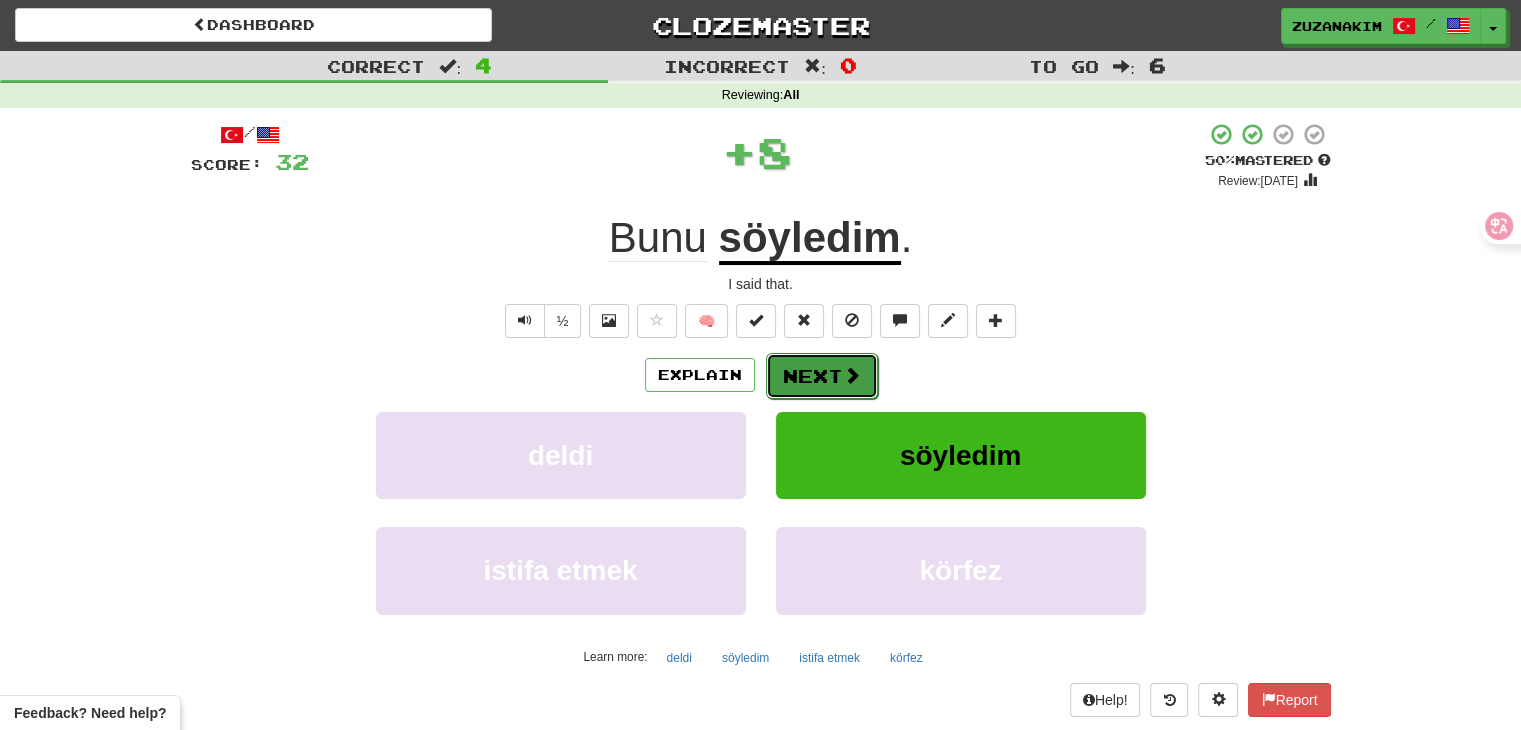 click on "Next" at bounding box center [822, 376] 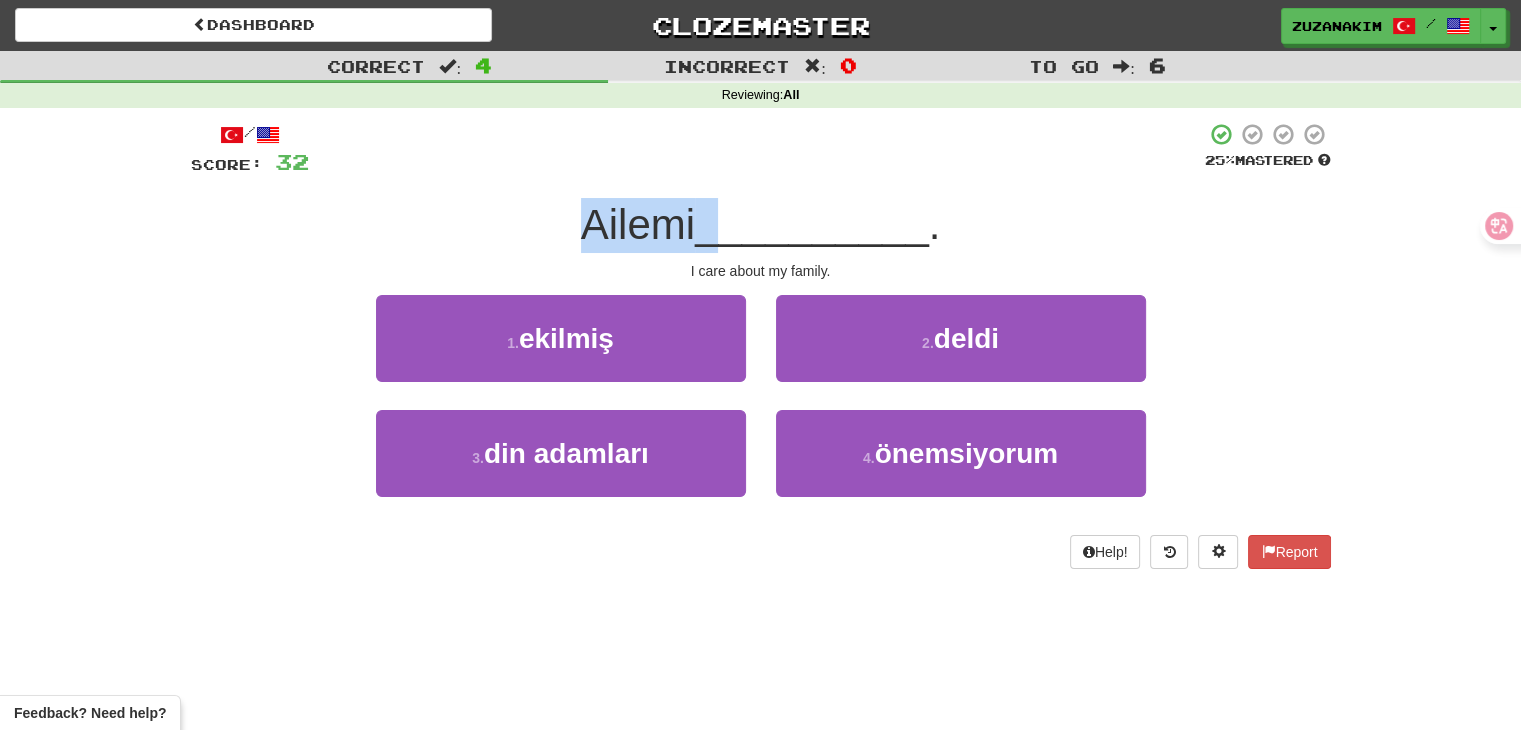 drag, startPoint x: 560, startPoint y: 225, endPoint x: 720, endPoint y: 218, distance: 160.15305 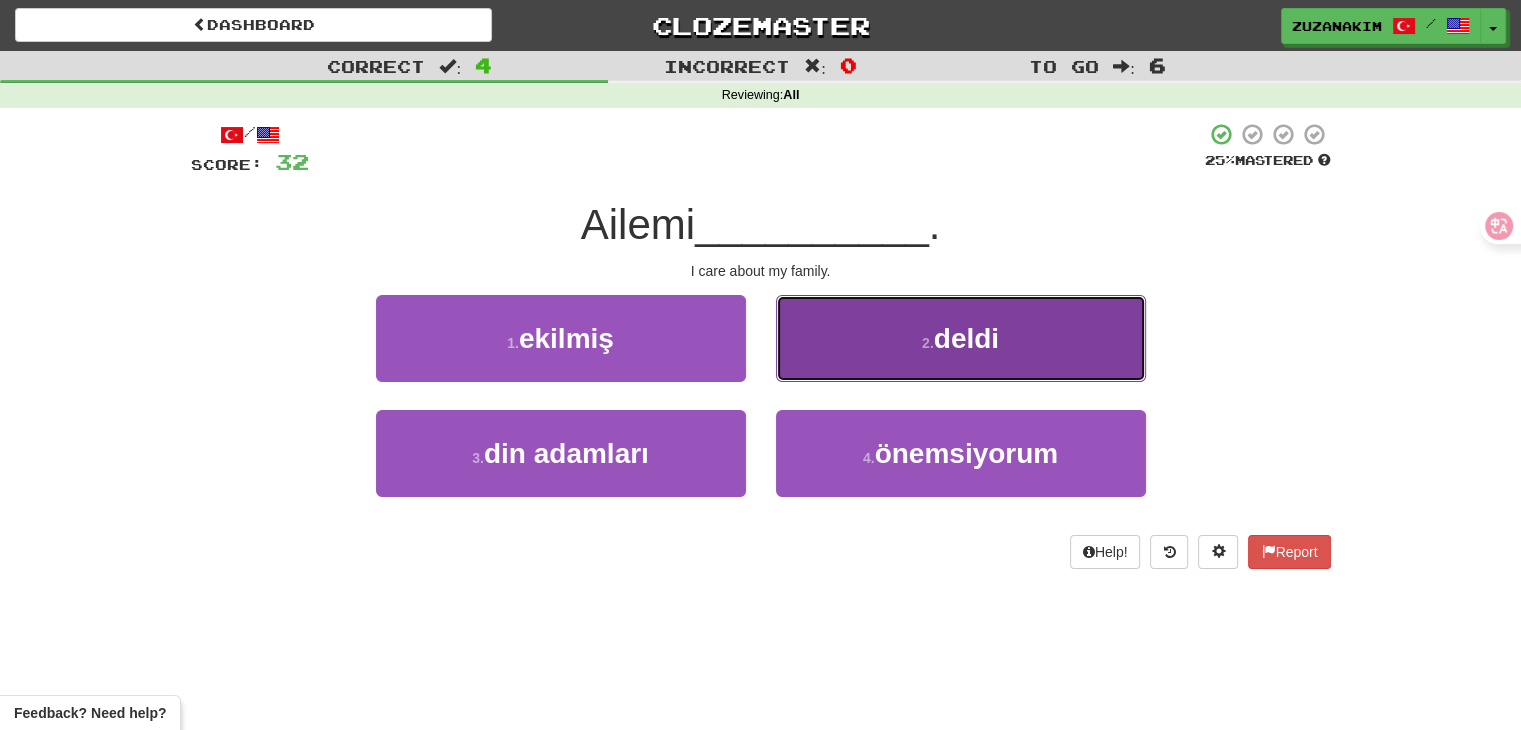 click on "2 ." at bounding box center [928, 343] 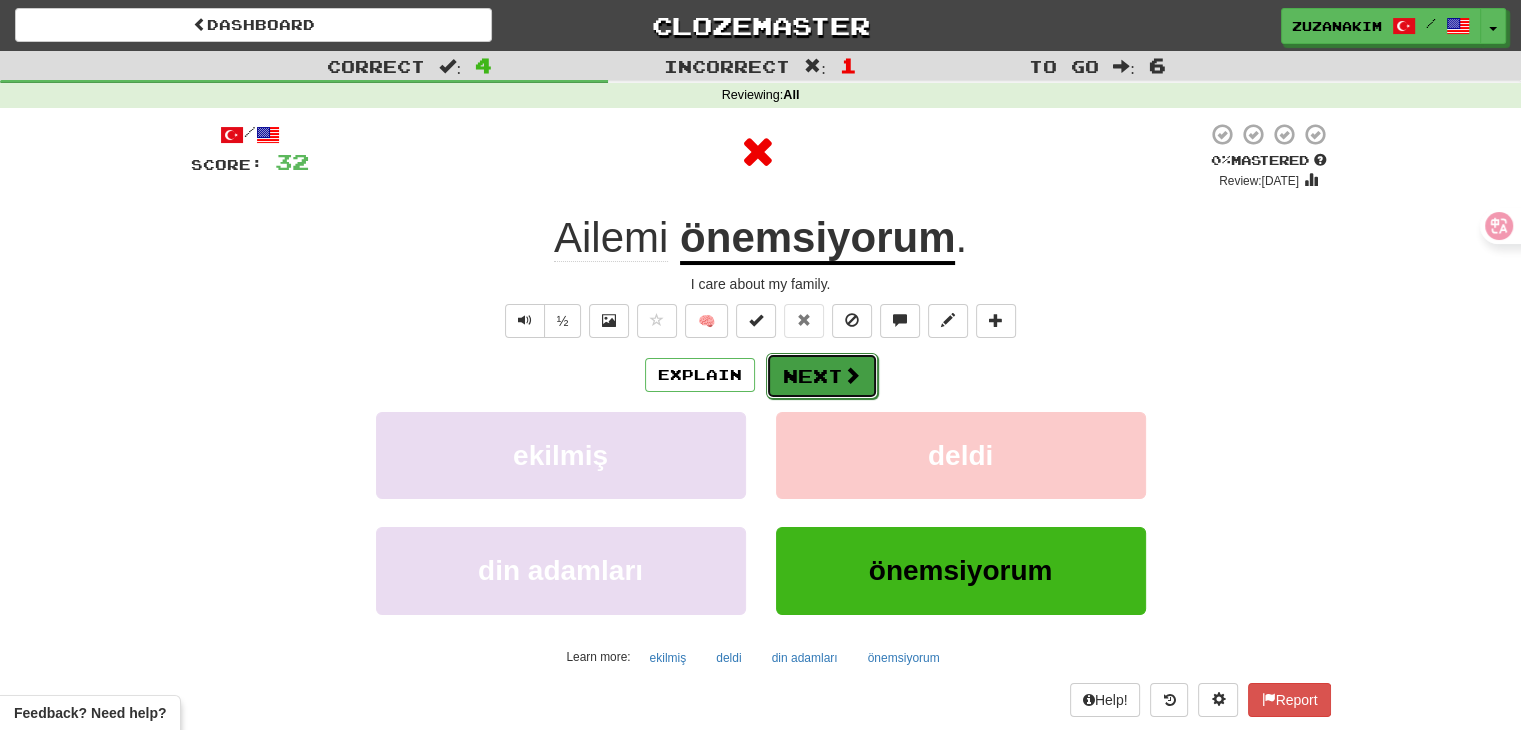 click on "Next" at bounding box center [822, 376] 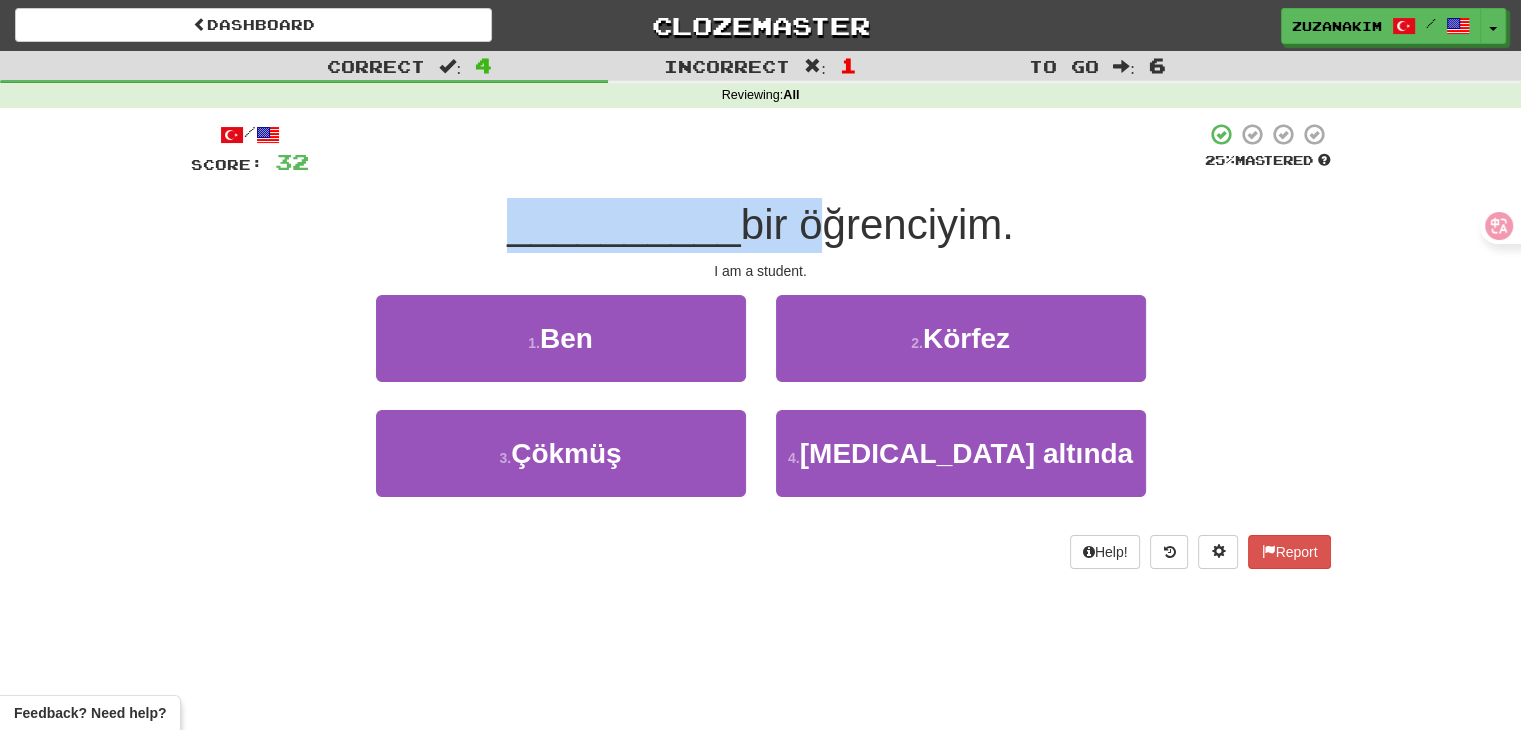 drag, startPoint x: 678, startPoint y: 221, endPoint x: 807, endPoint y: 221, distance: 129 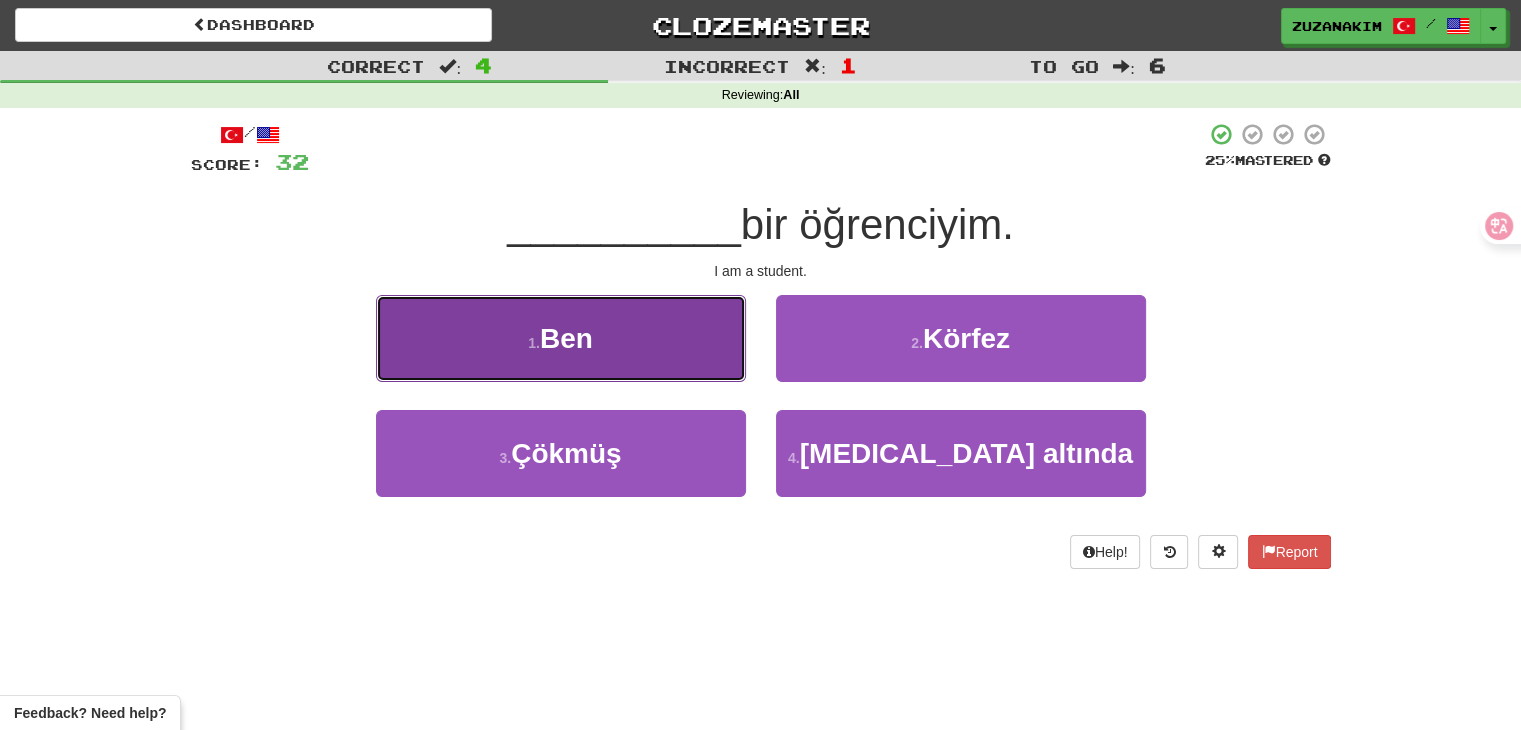 click on "1 .  Ben" at bounding box center [561, 338] 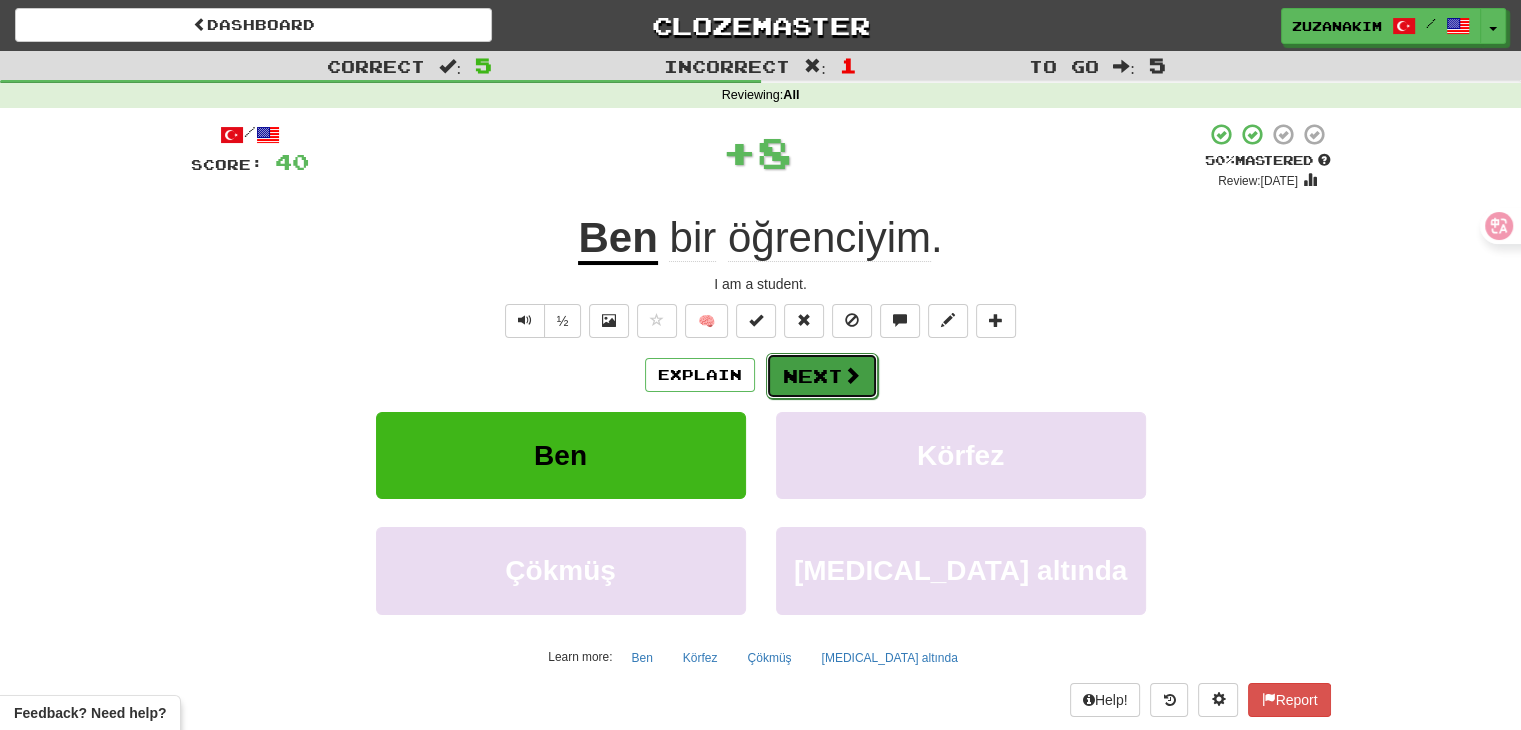 click on "Next" at bounding box center [822, 376] 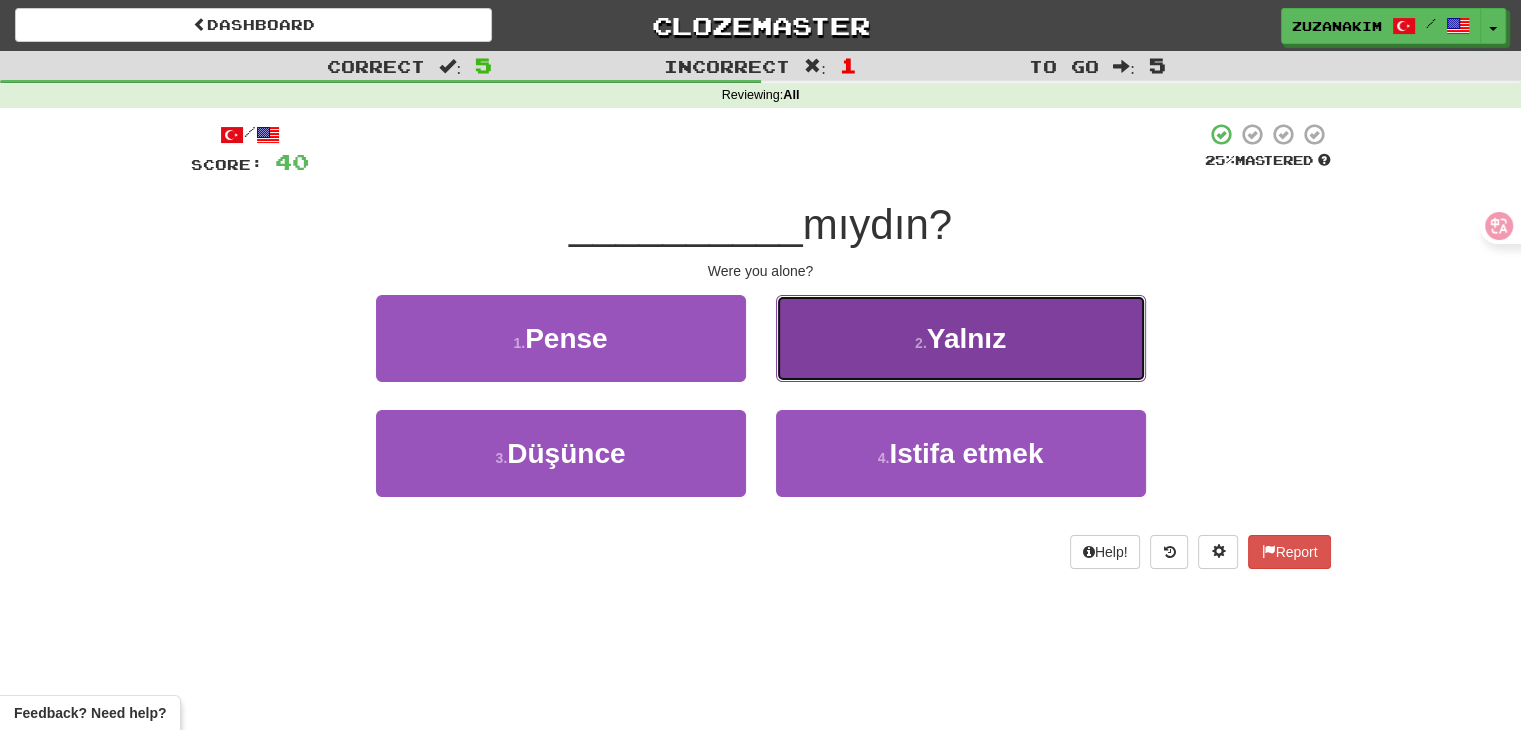 click on "2 .  Yalnız" at bounding box center [961, 338] 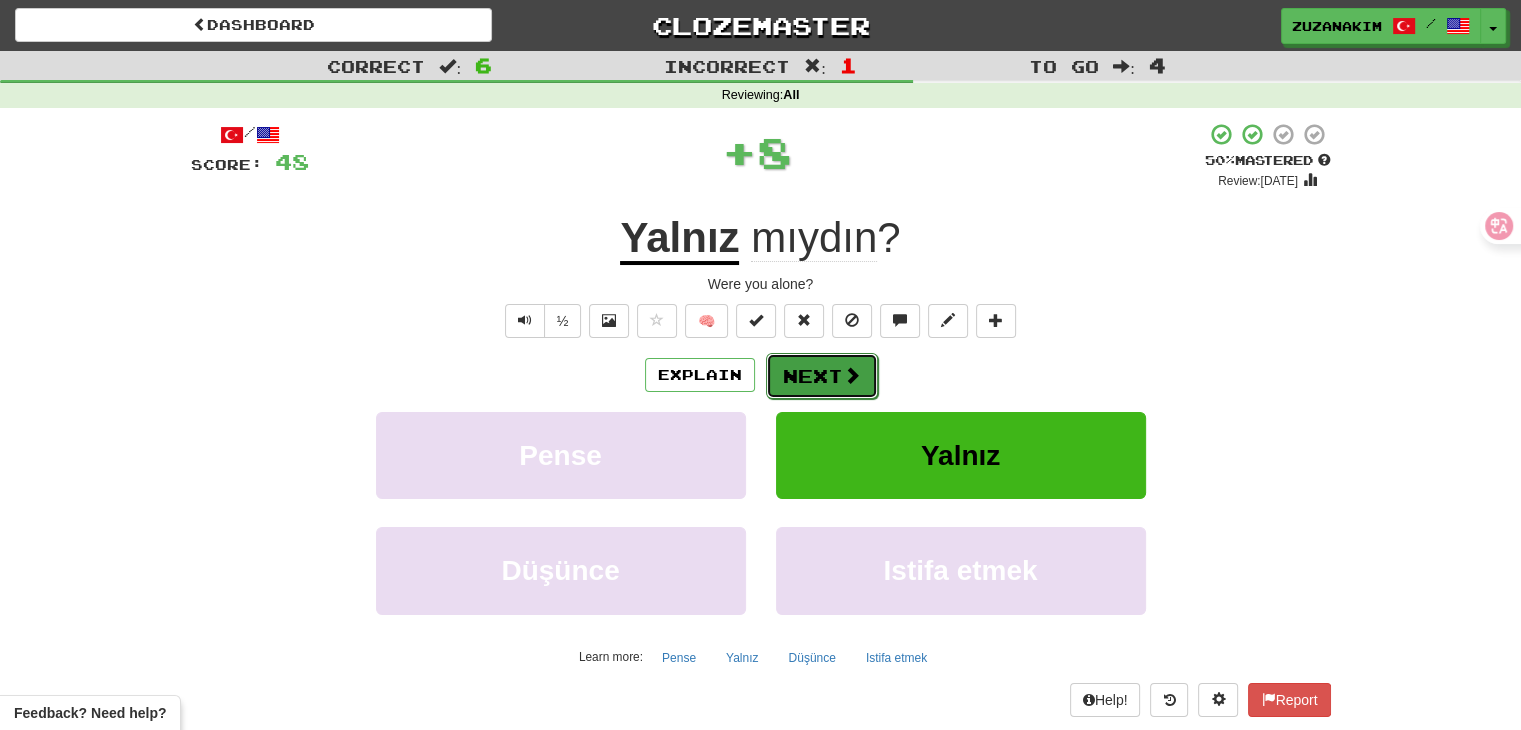 click on "Next" at bounding box center (822, 376) 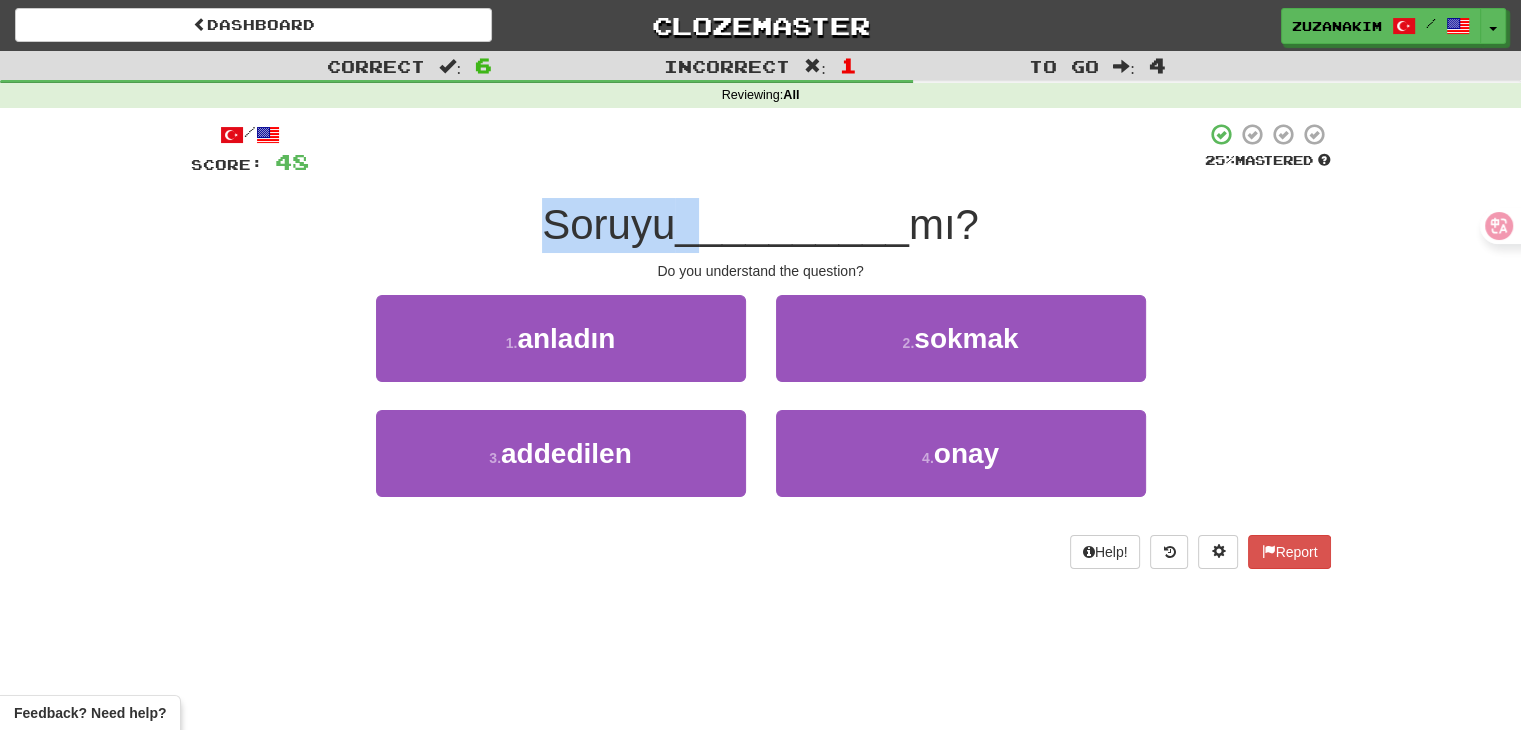 drag, startPoint x: 510, startPoint y: 211, endPoint x: 696, endPoint y: 211, distance: 186 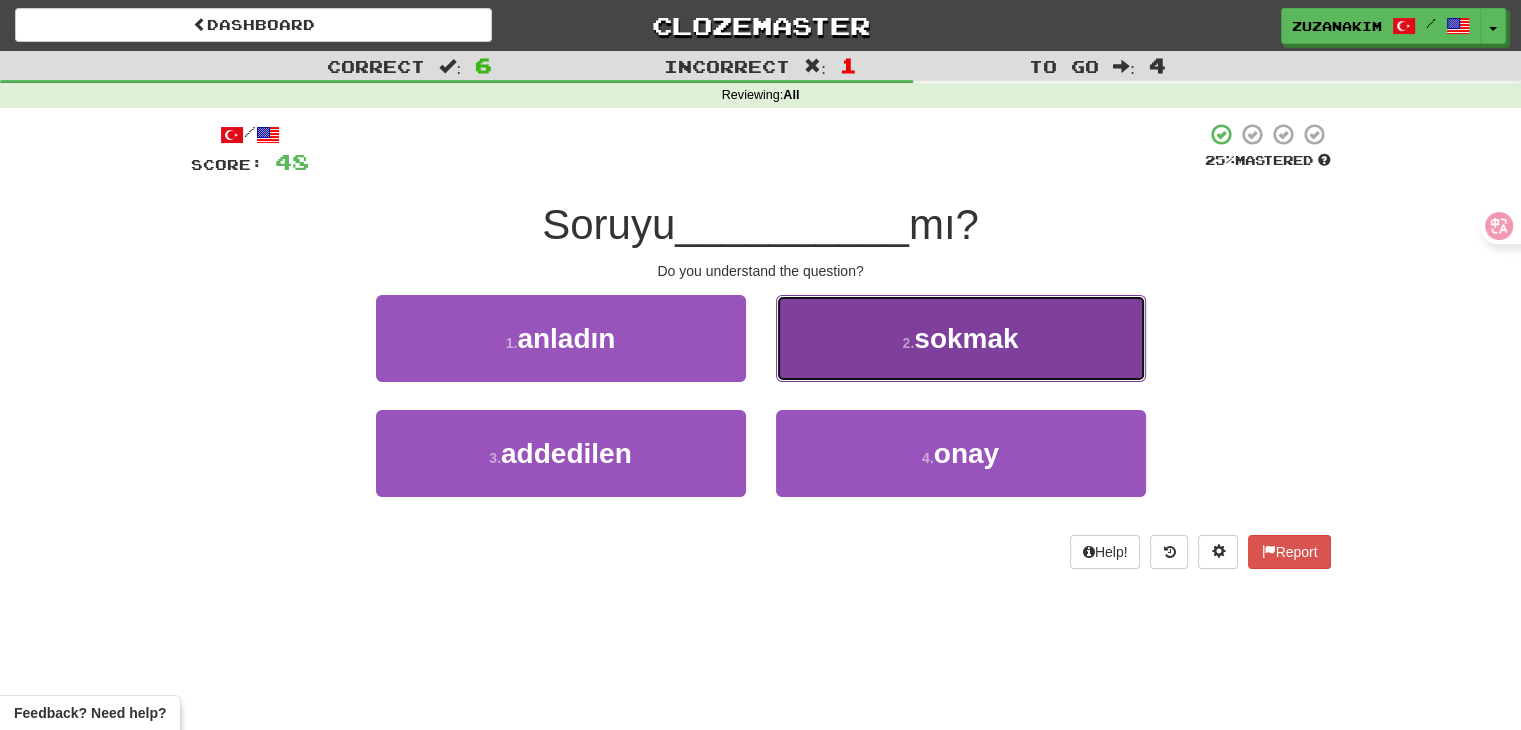 click on "sokmak" at bounding box center [966, 338] 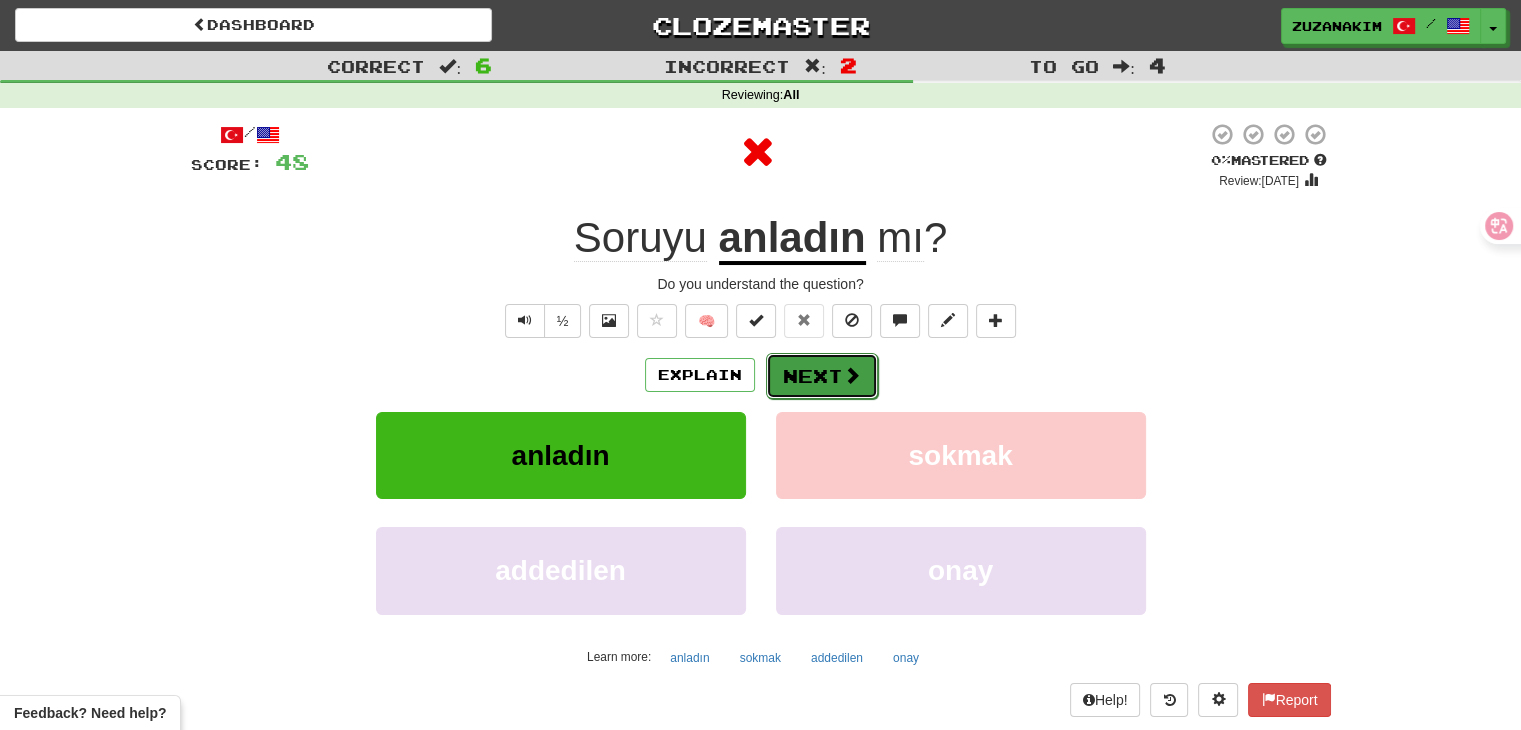 click on "Next" at bounding box center (822, 376) 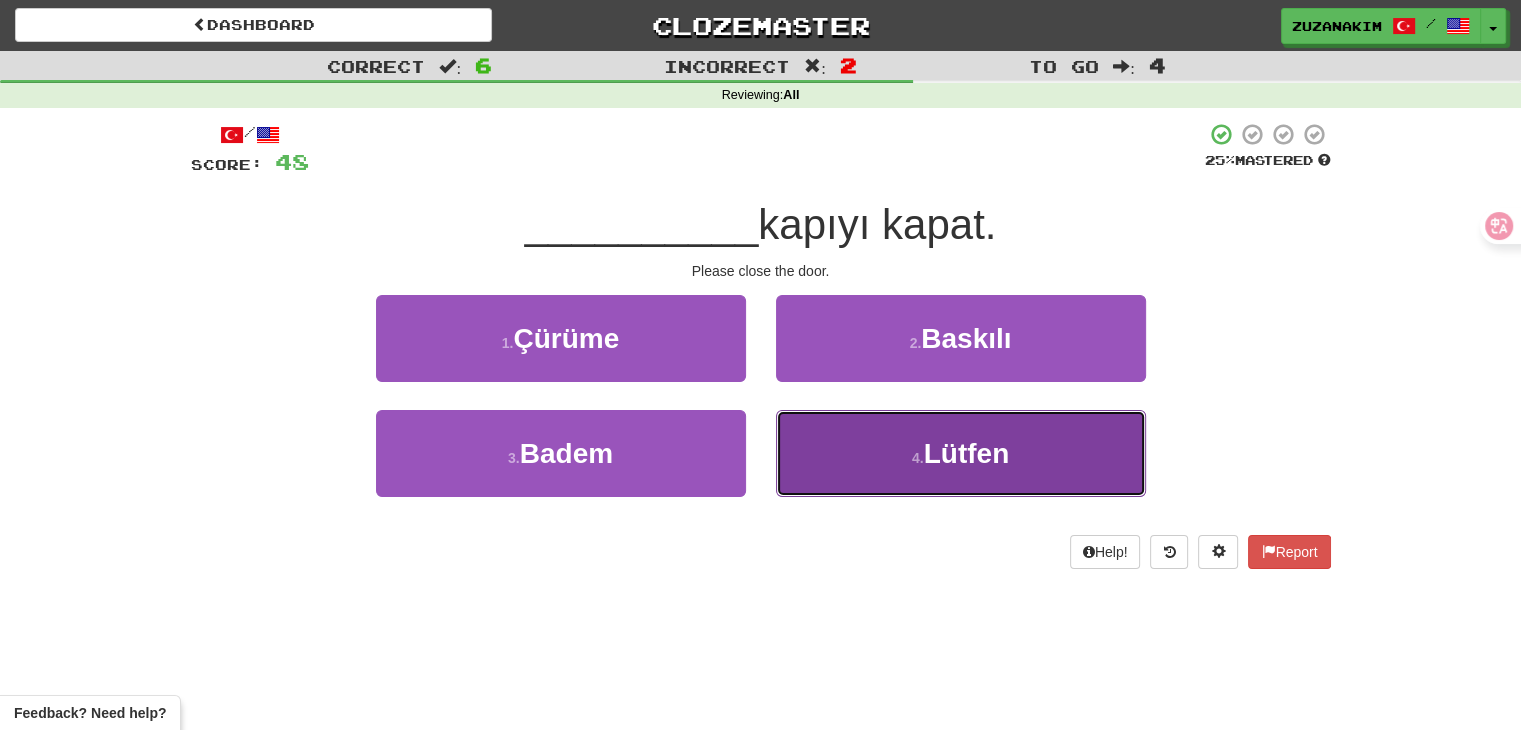 click on "Lütfen" at bounding box center [967, 453] 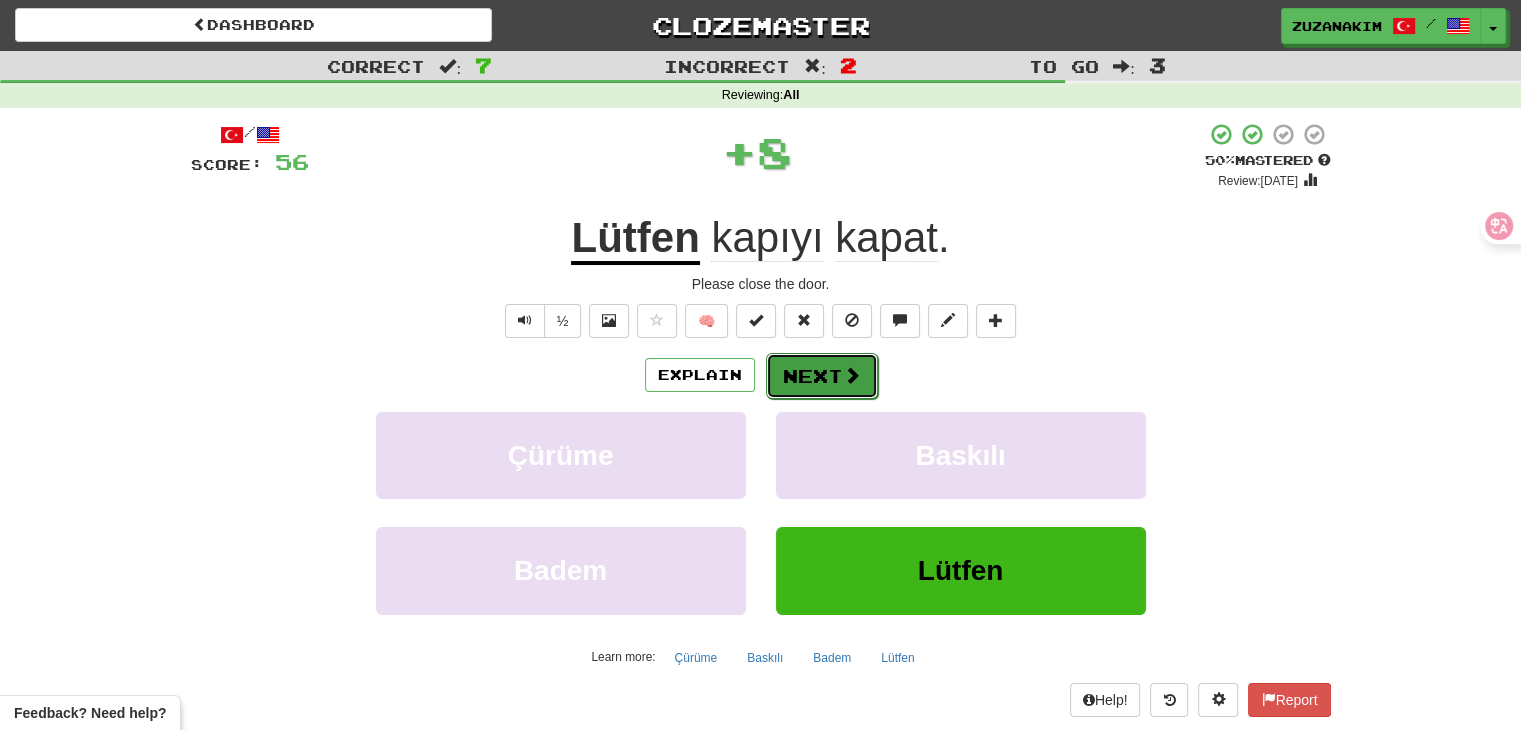click on "Next" at bounding box center [822, 376] 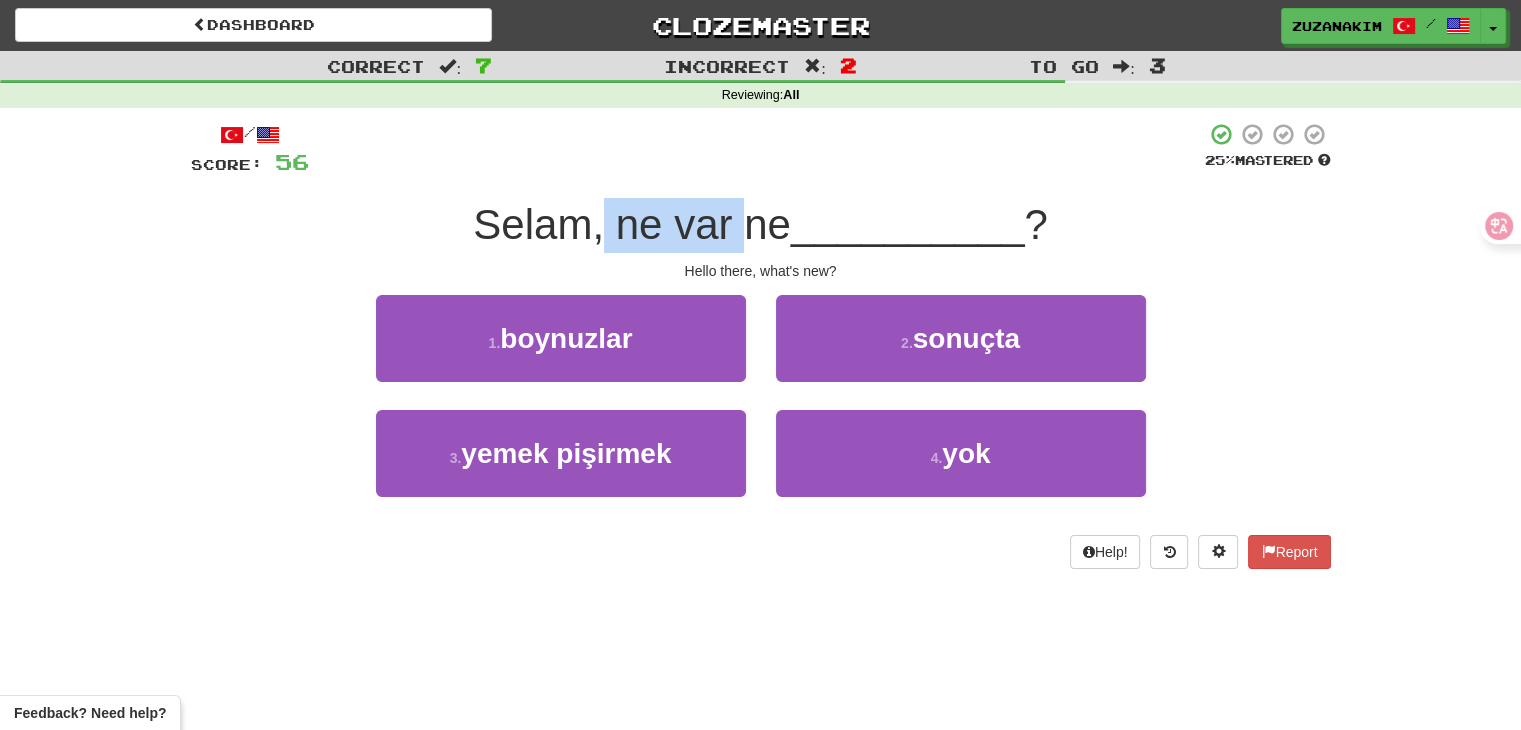 drag, startPoint x: 594, startPoint y: 233, endPoint x: 736, endPoint y: 201, distance: 145.56099 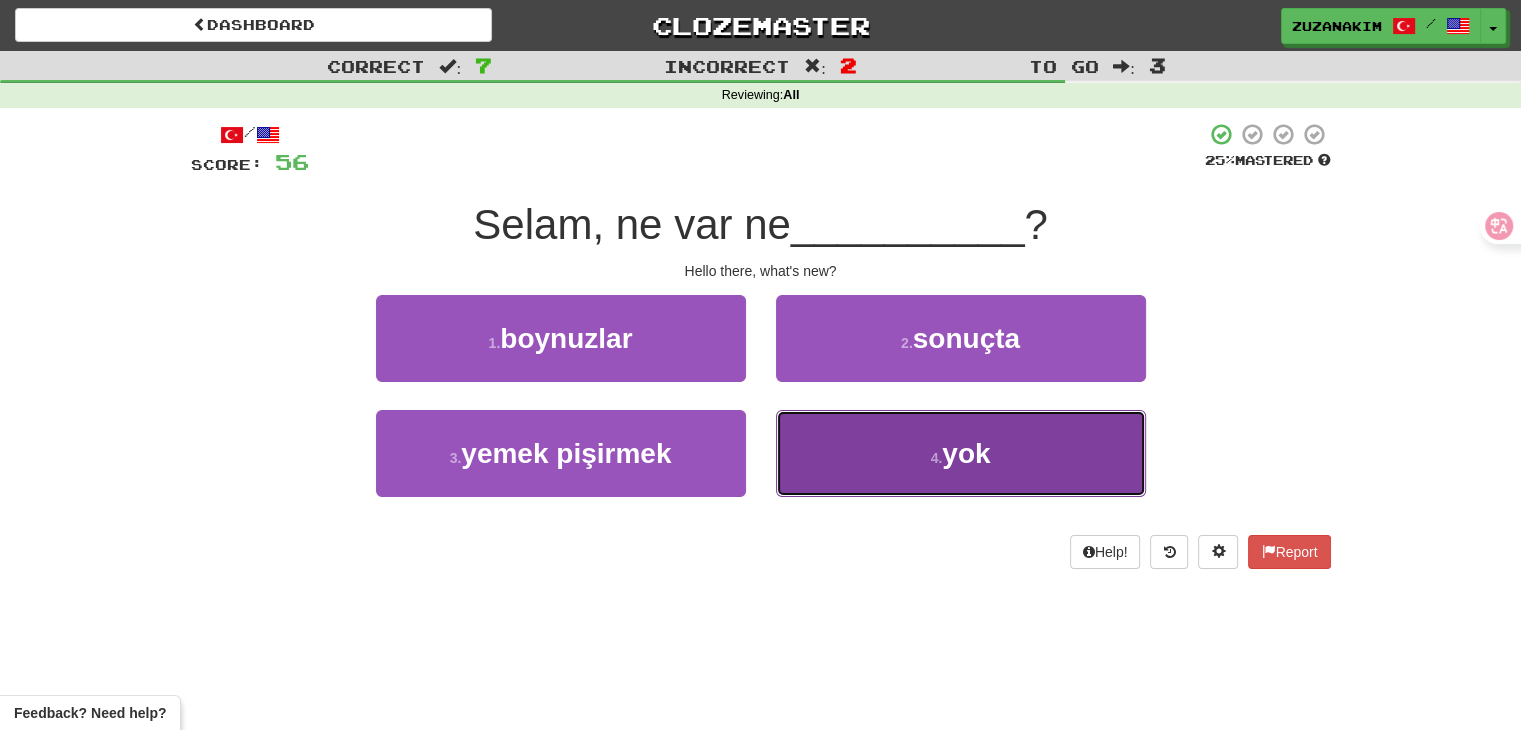 click on "4 .  yok" at bounding box center [961, 453] 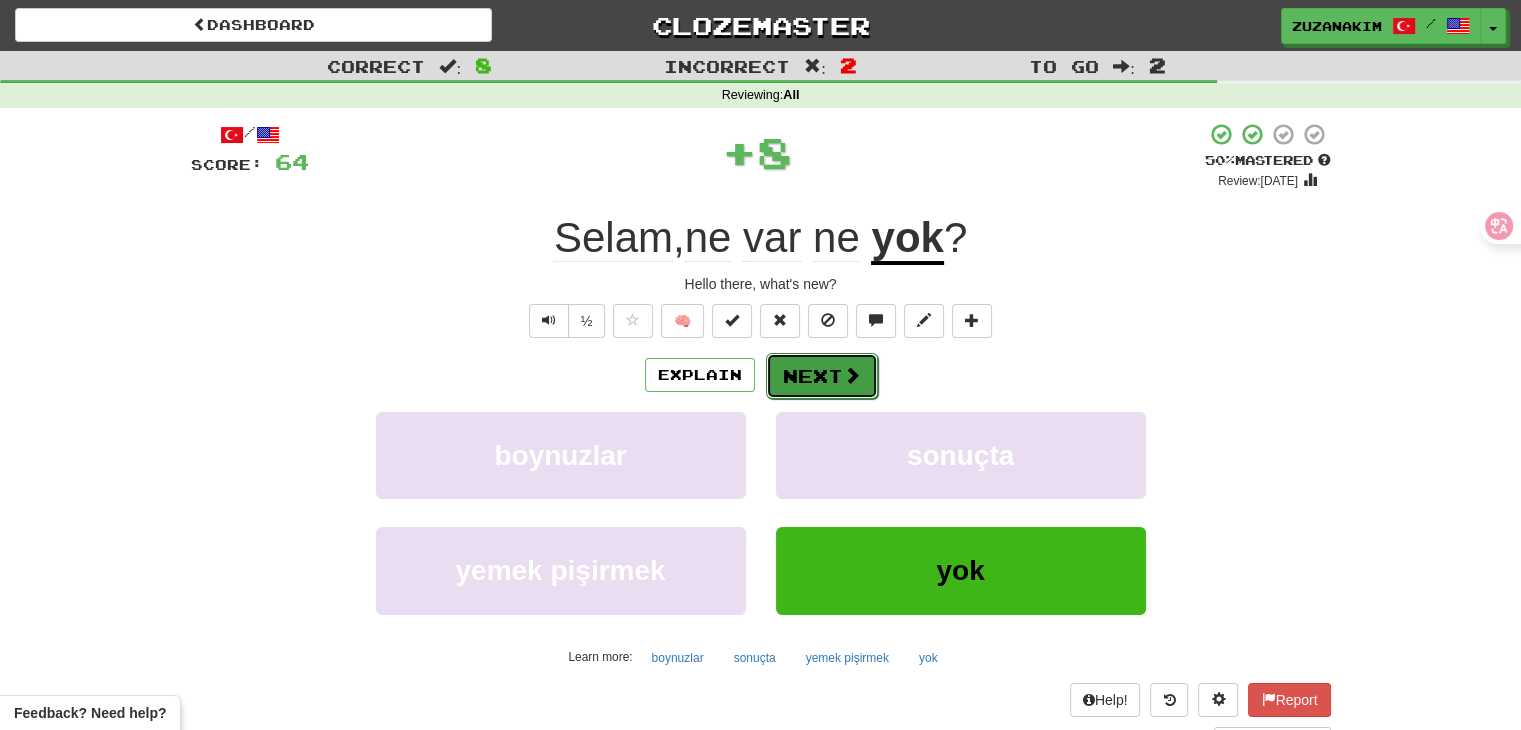 click on "Next" at bounding box center (822, 376) 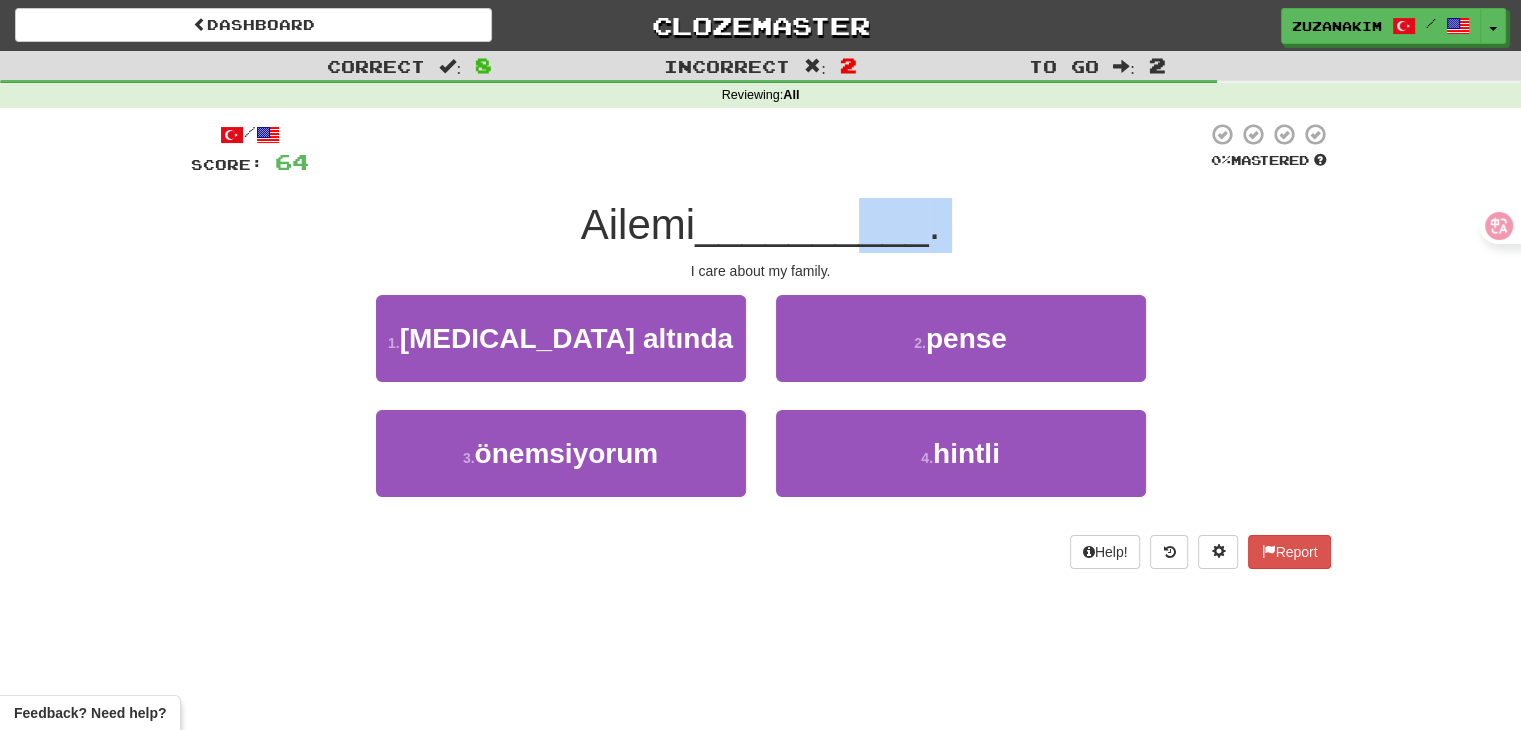 drag, startPoint x: 682, startPoint y: 270, endPoint x: 864, endPoint y: 252, distance: 182.88794 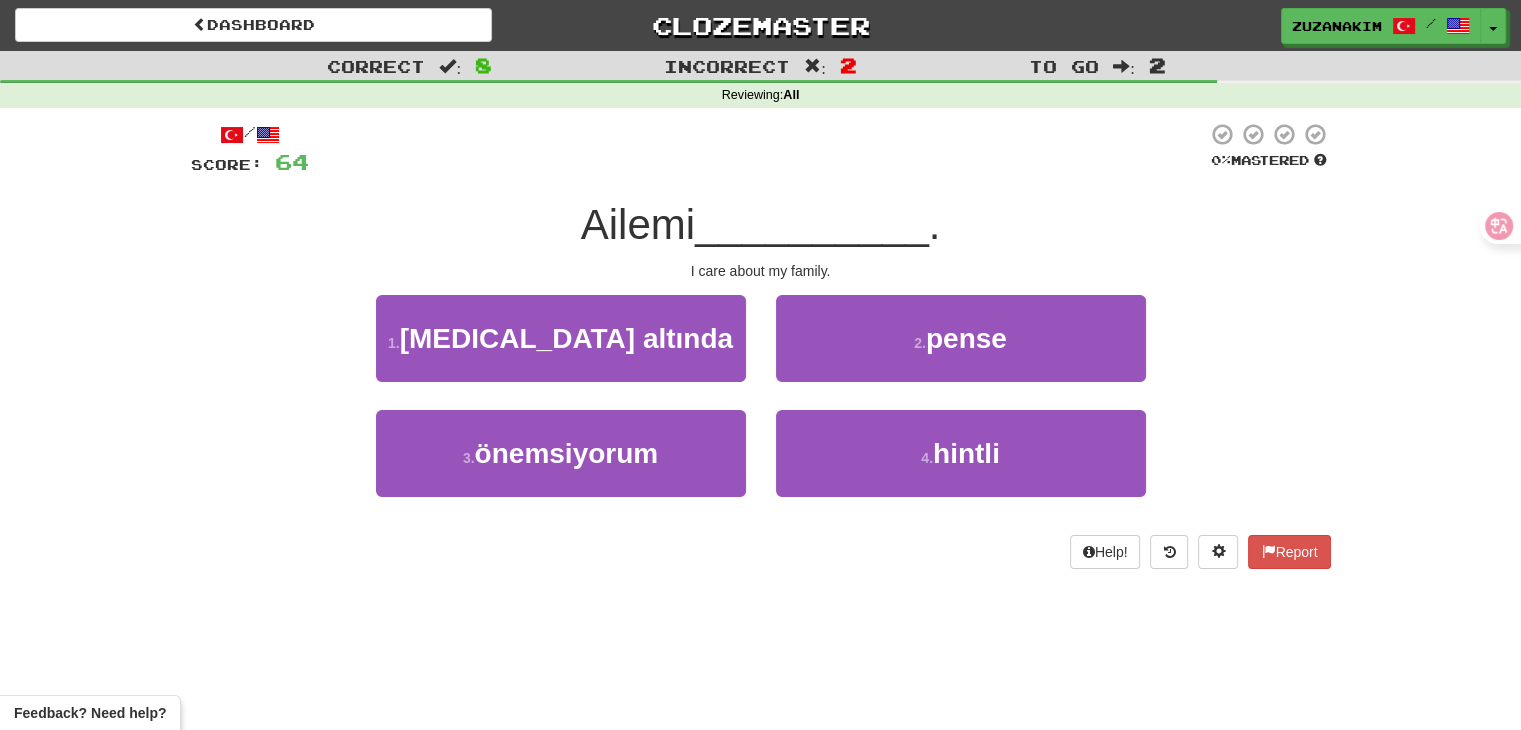 click on "/  Score:   64 0 %  Mastered Ailemi  __________ . I care about my family. 1 .  [MEDICAL_DATA] altında 2 .  pense 3 .  önemsiyorum 4 .  hintli  Help!  Report" at bounding box center (761, 345) 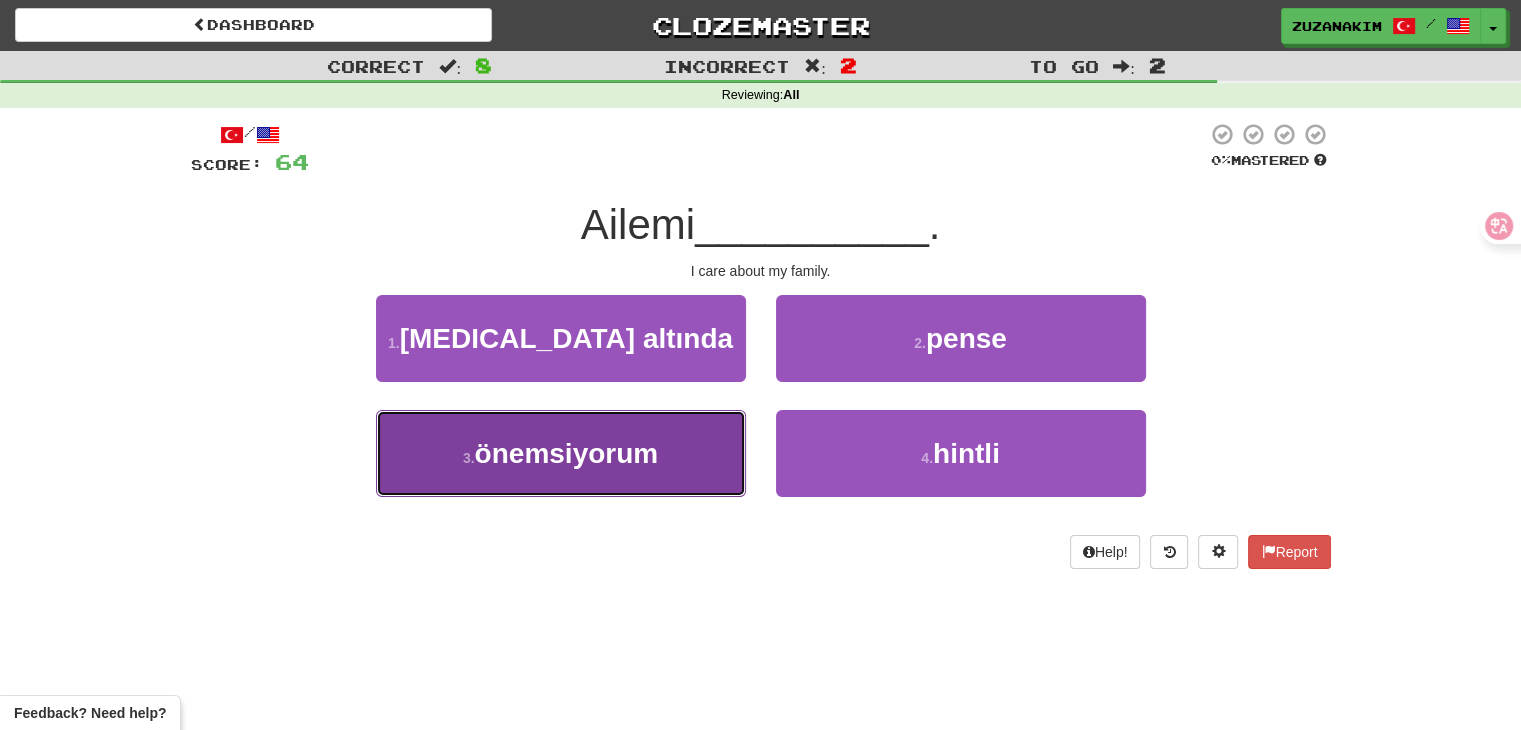 click on "3 .  önemsiyorum" at bounding box center (561, 453) 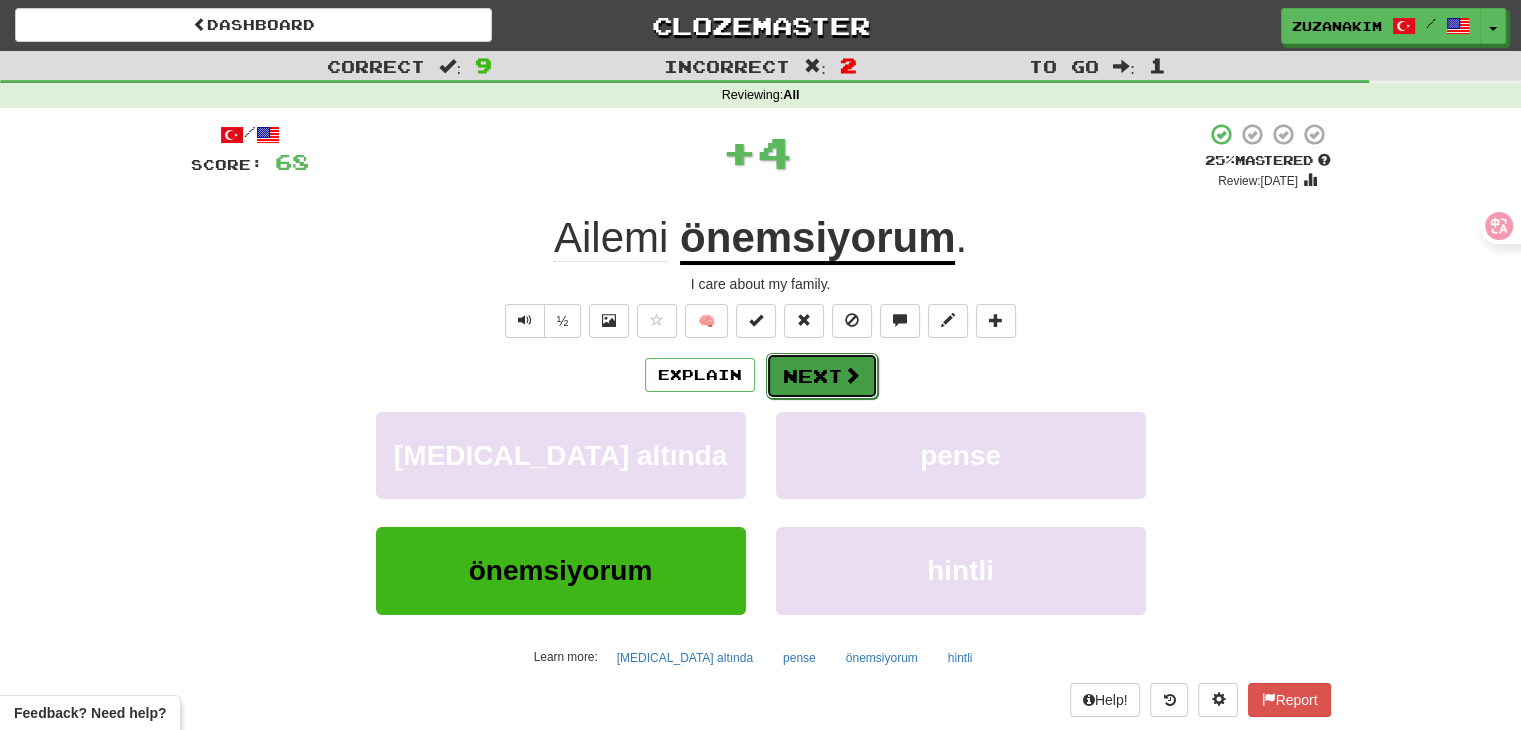 click on "Next" at bounding box center [822, 376] 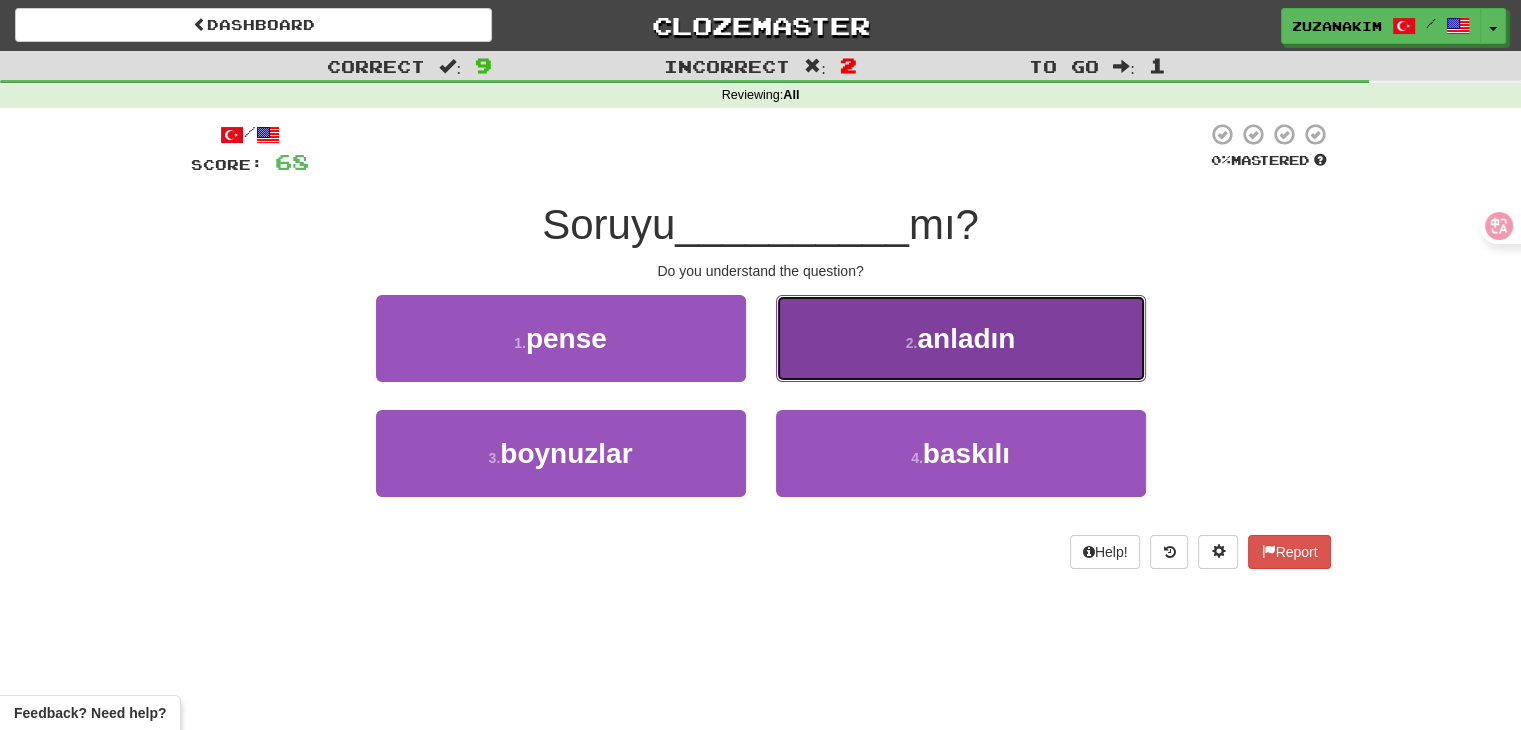 click on "2 .  anladın" at bounding box center (961, 338) 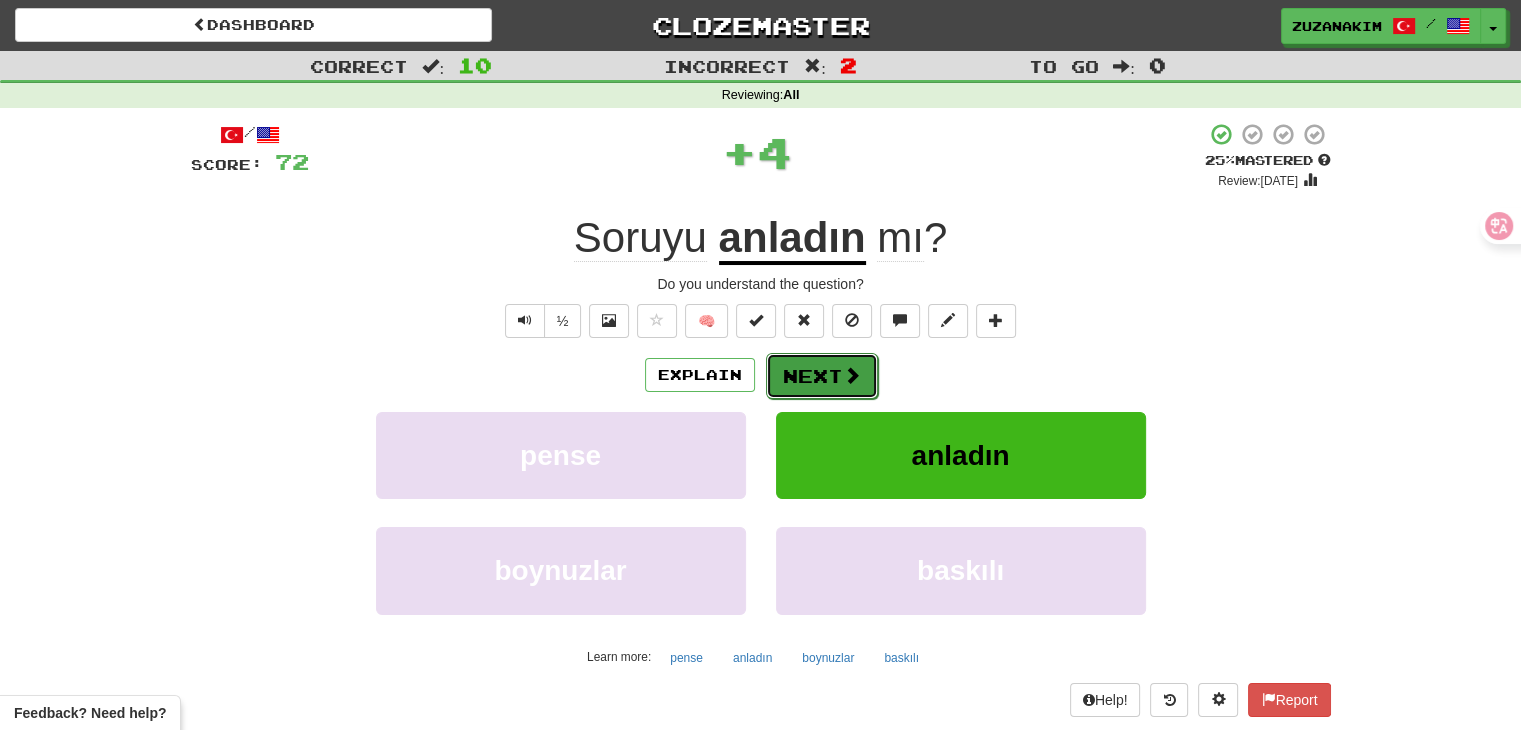 click on "Next" at bounding box center (822, 376) 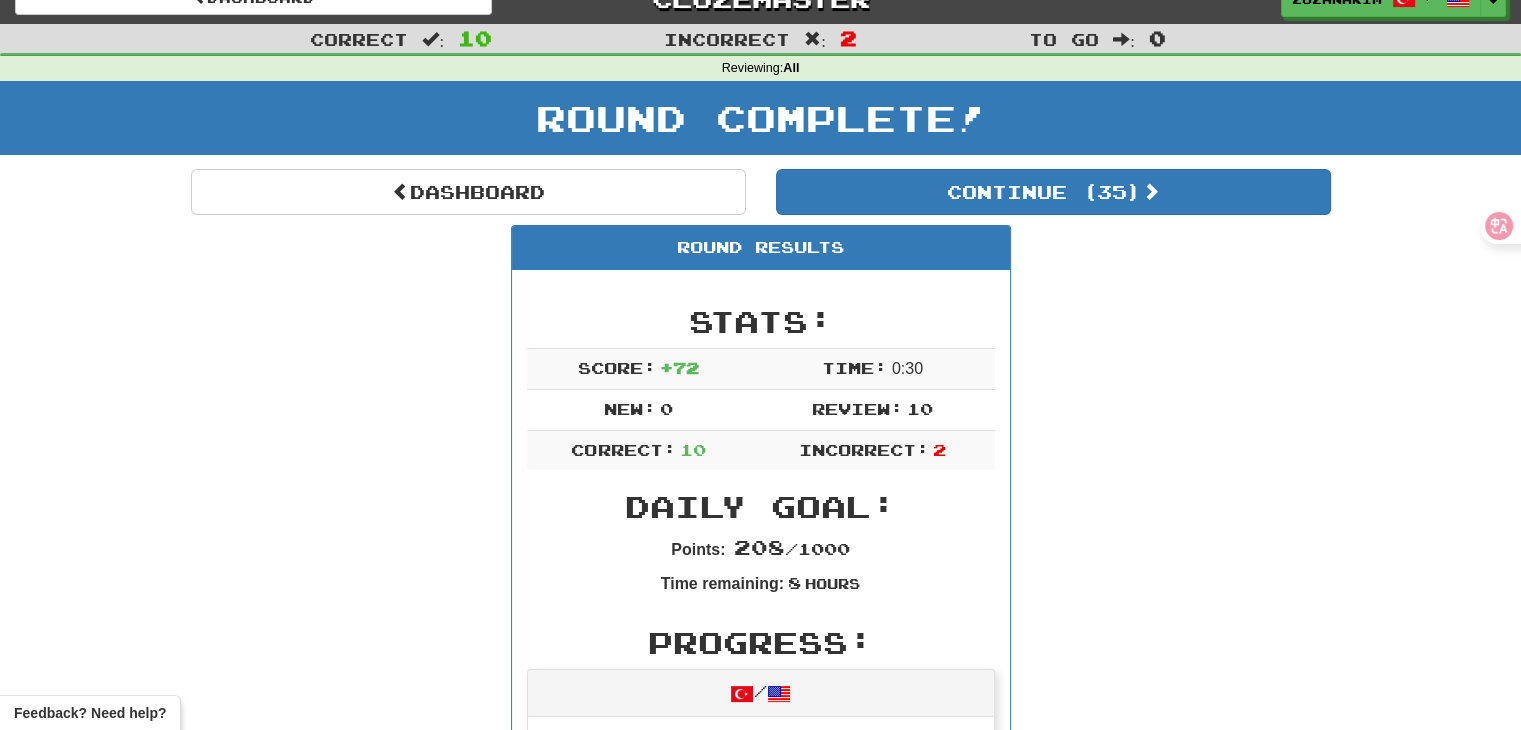 scroll, scrollTop: 0, scrollLeft: 0, axis: both 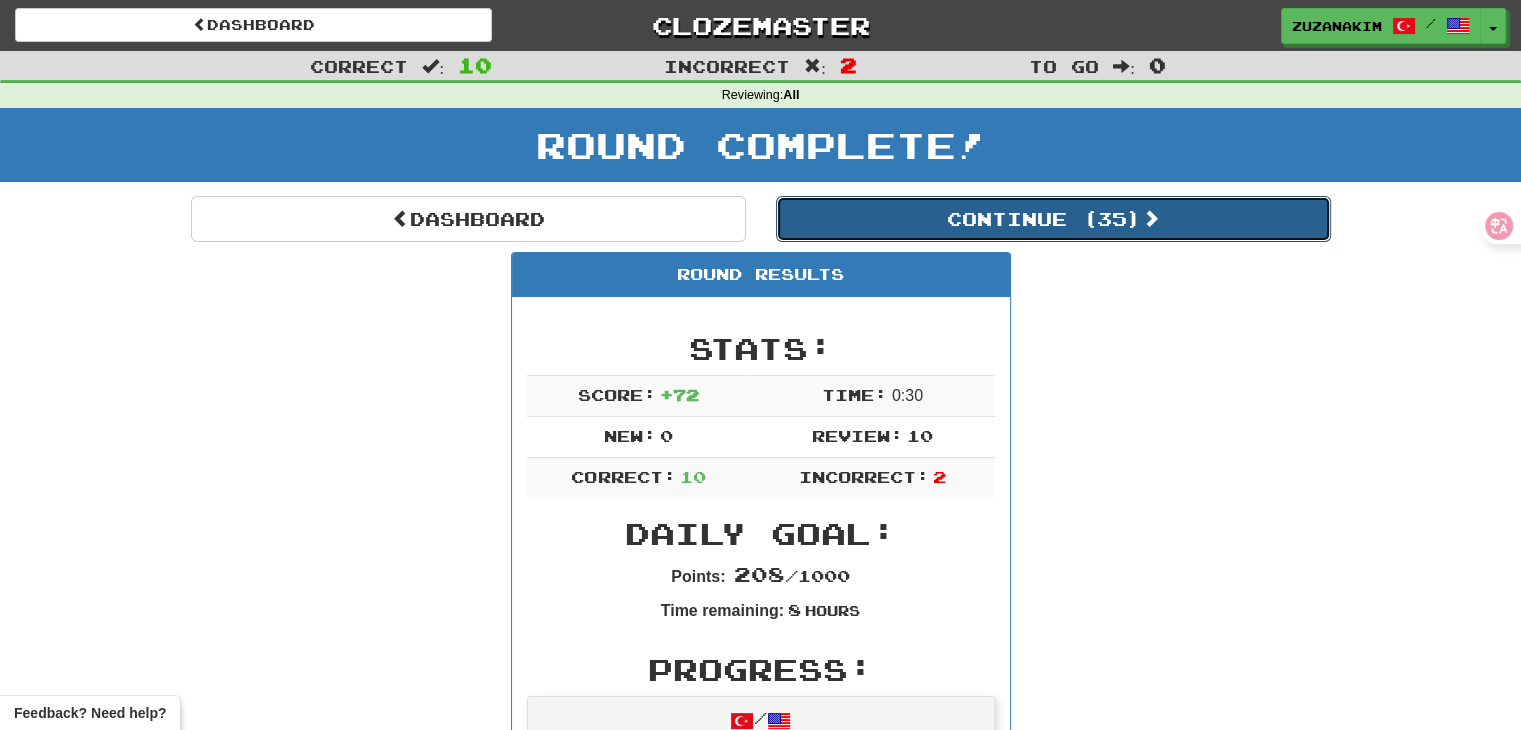 click on "Continue ( 35 )" at bounding box center [1053, 219] 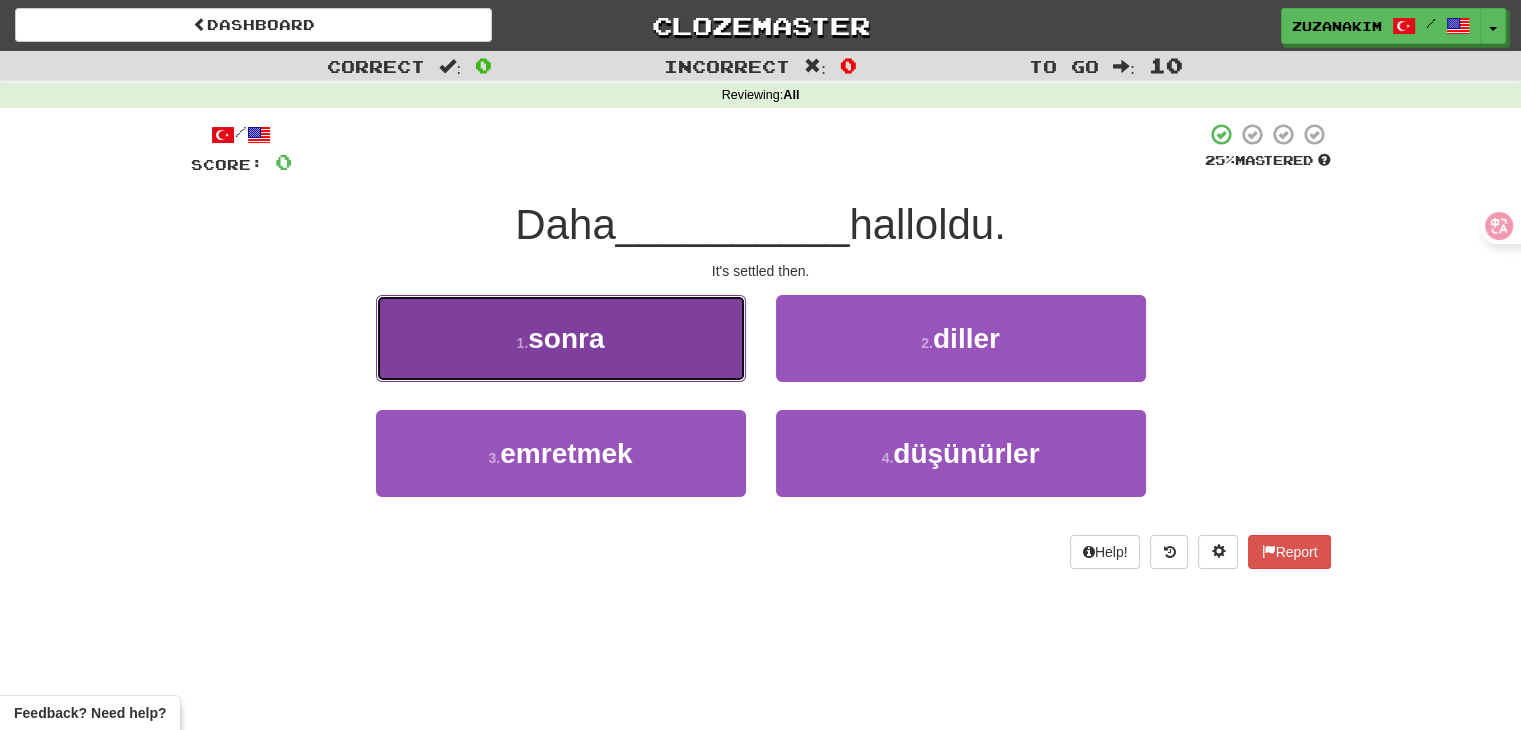 click on "sonra" at bounding box center (566, 338) 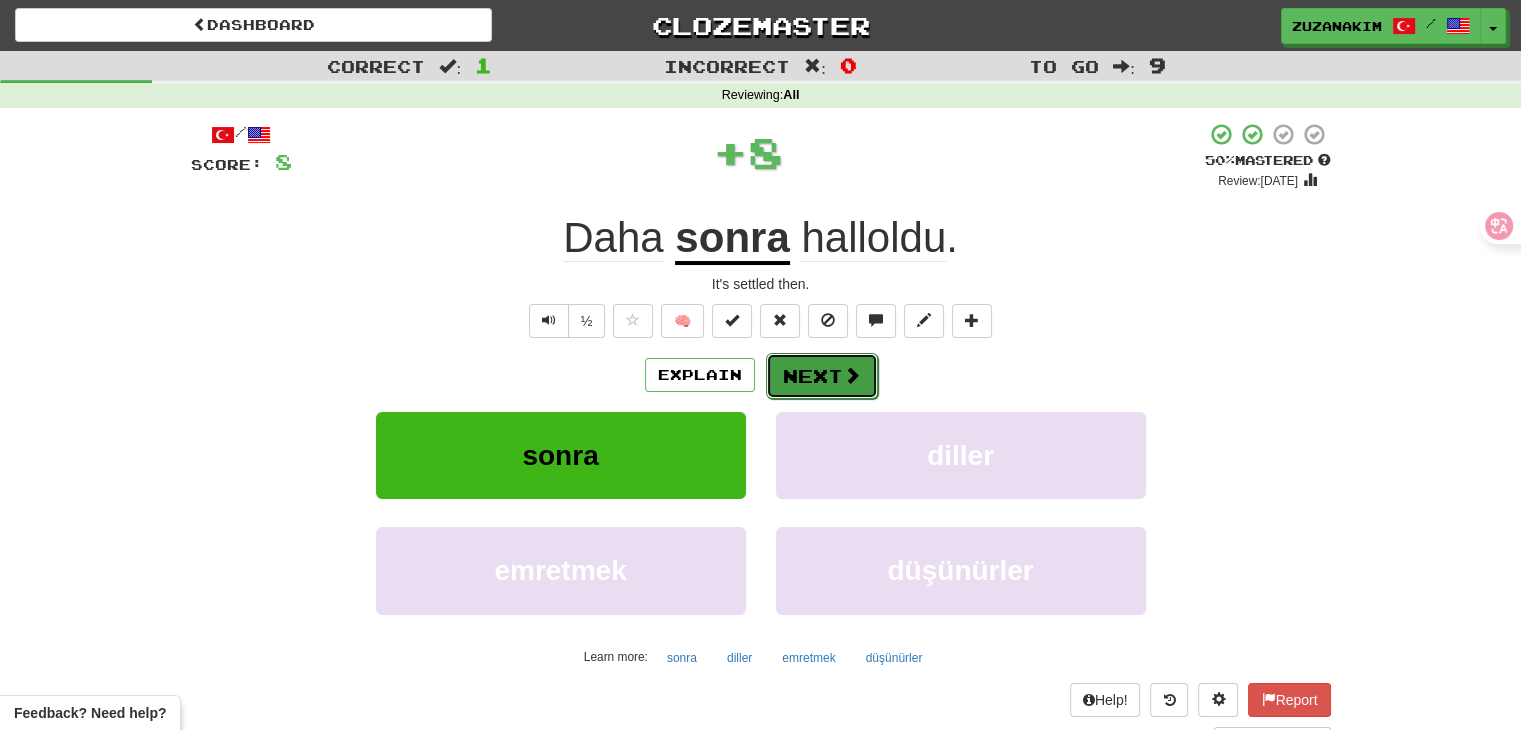 click on "Next" at bounding box center [822, 376] 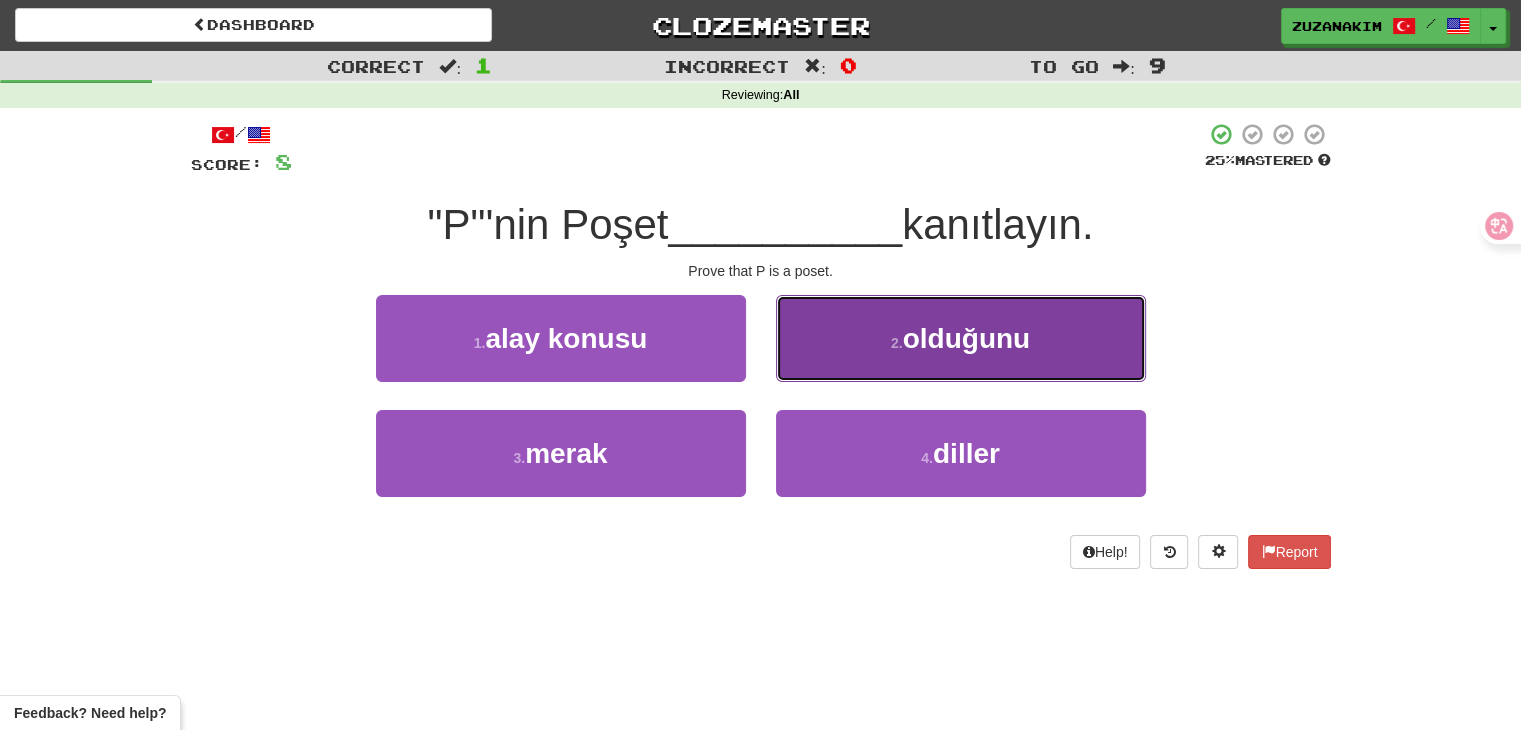 click on "2 .  olduğunu" at bounding box center [961, 338] 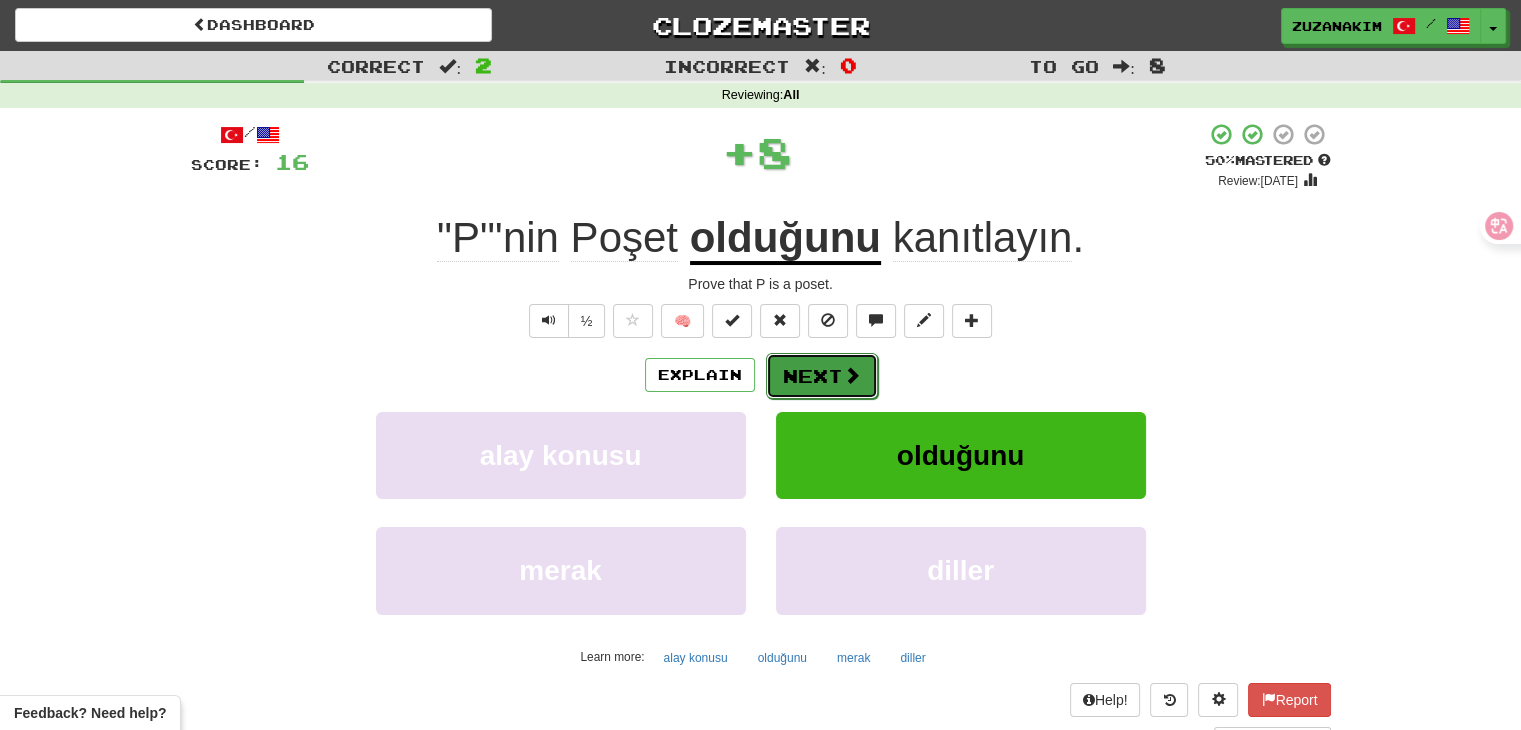 click on "Next" at bounding box center (822, 376) 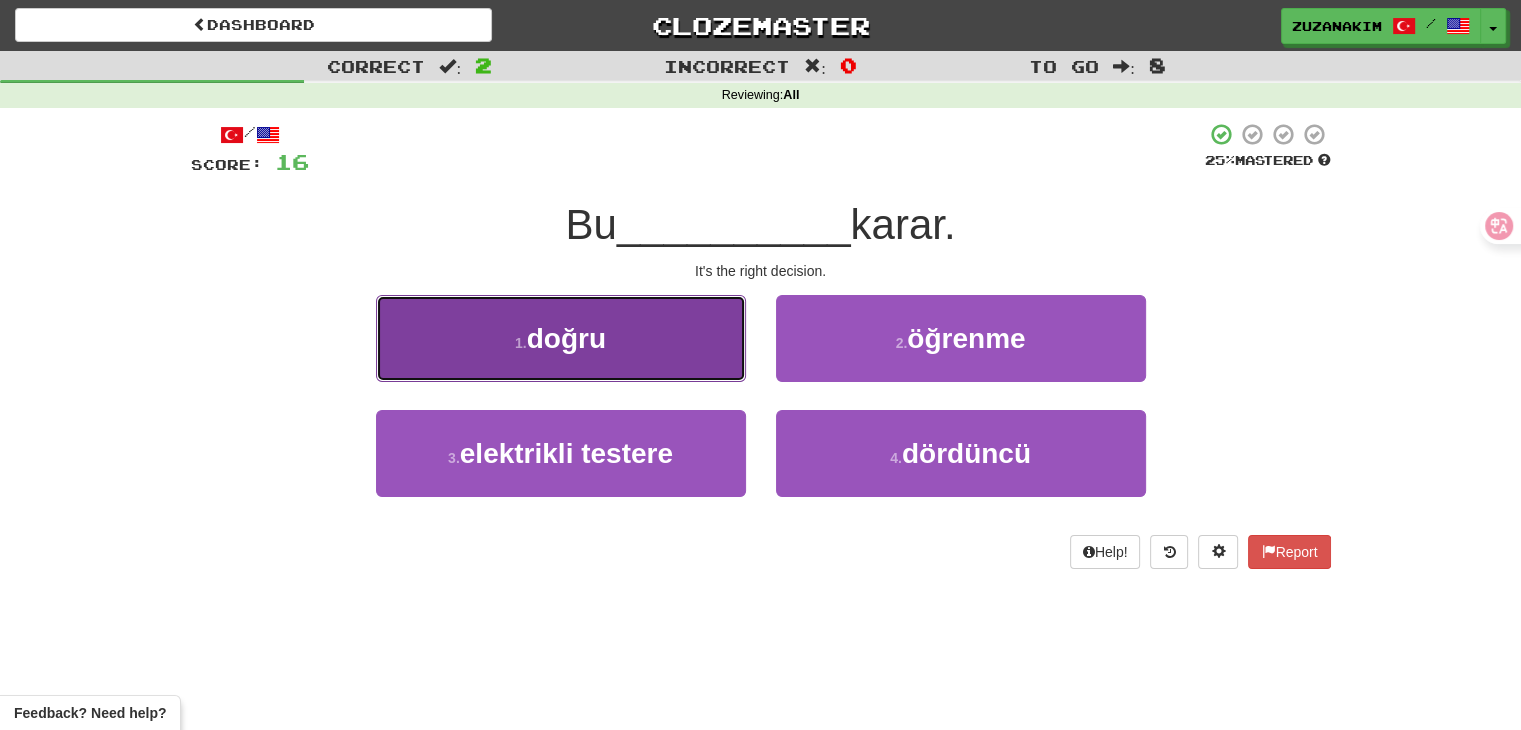 click on "1 .  doğru" at bounding box center (561, 338) 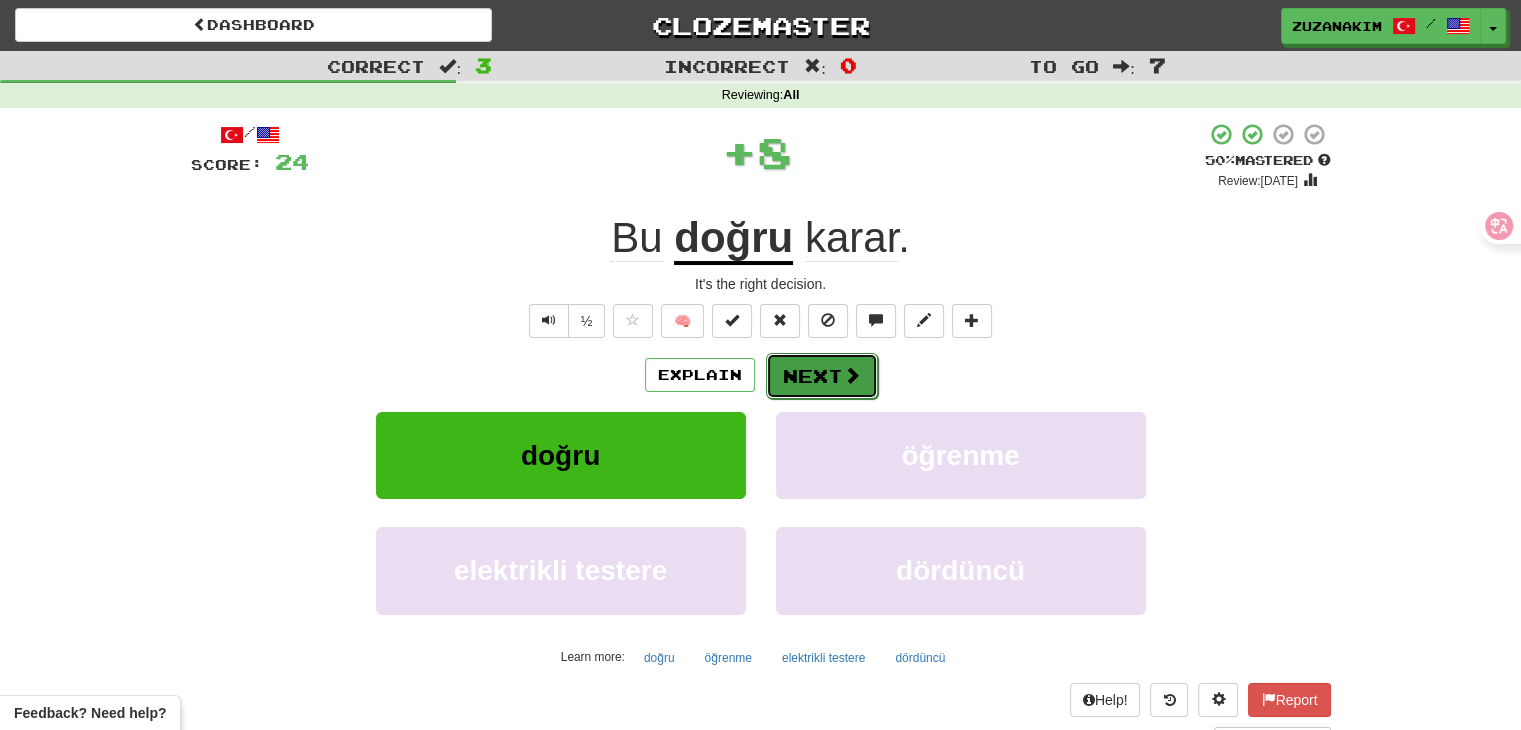 click on "Next" at bounding box center [822, 376] 